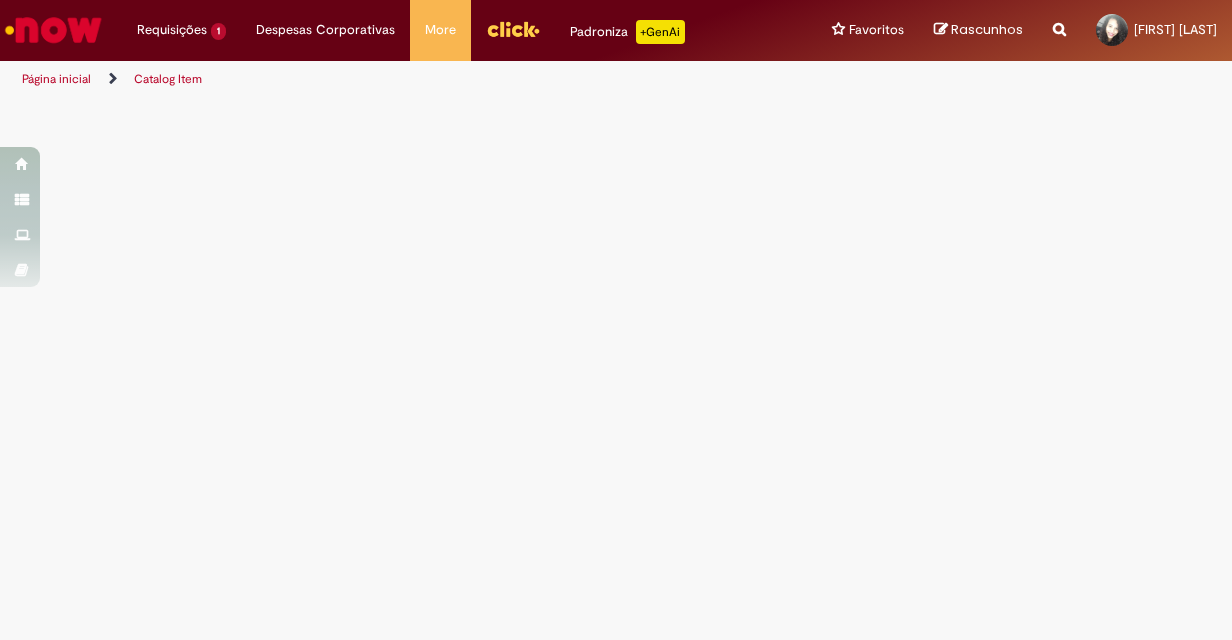scroll, scrollTop: 0, scrollLeft: 0, axis: both 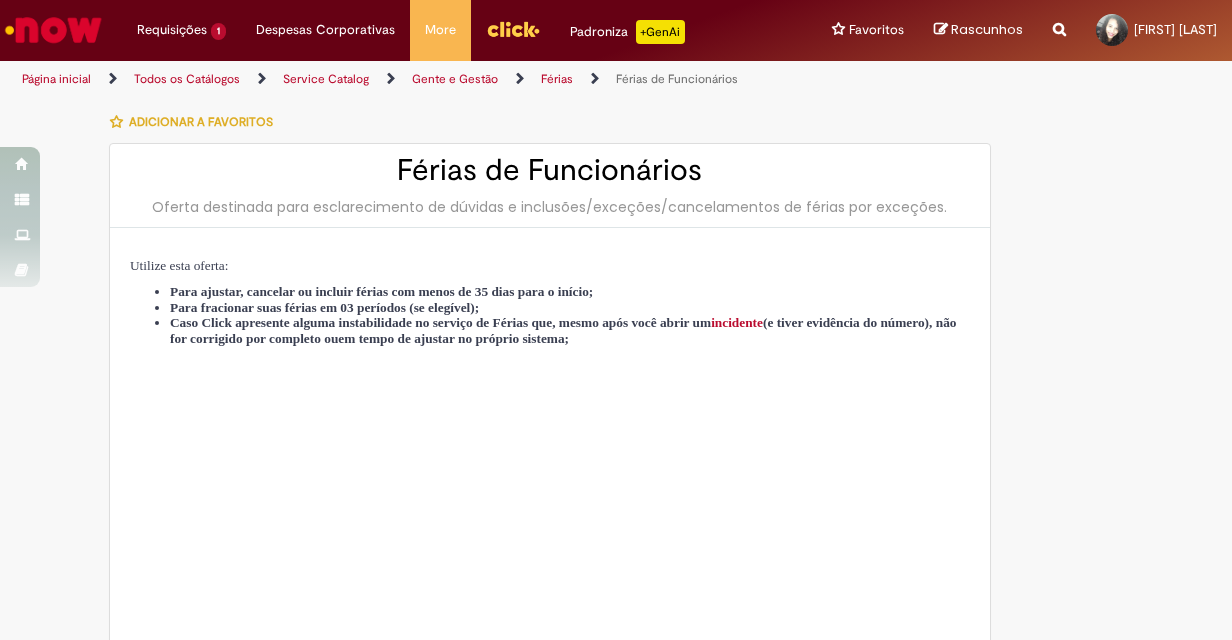 type on "********" 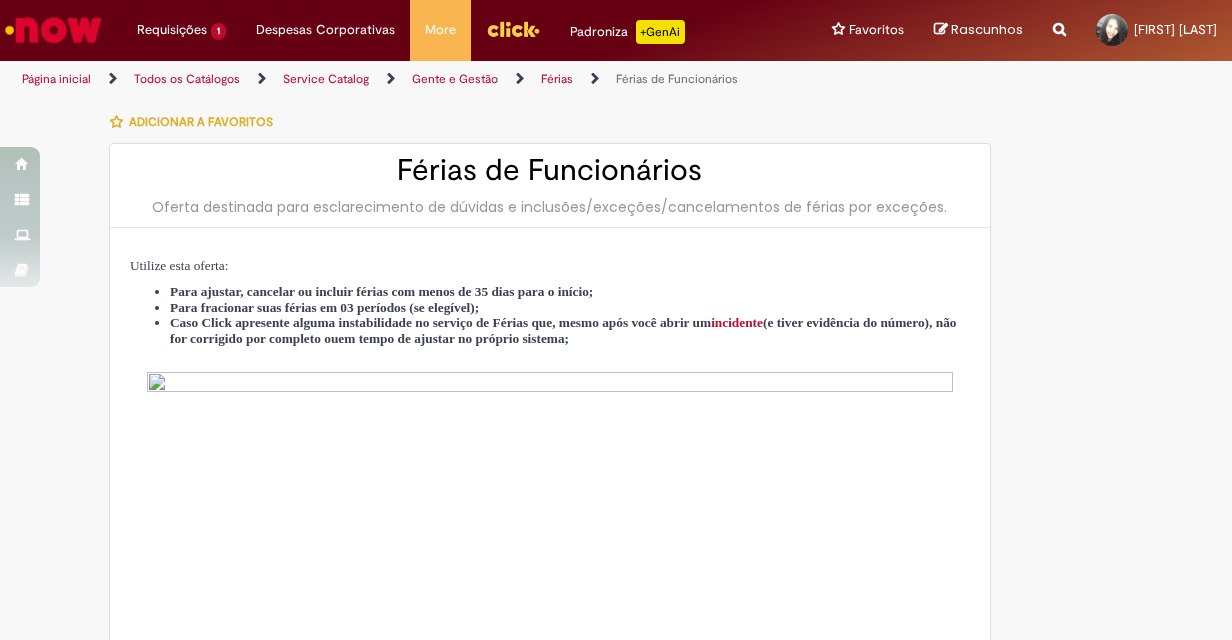 type on "**********" 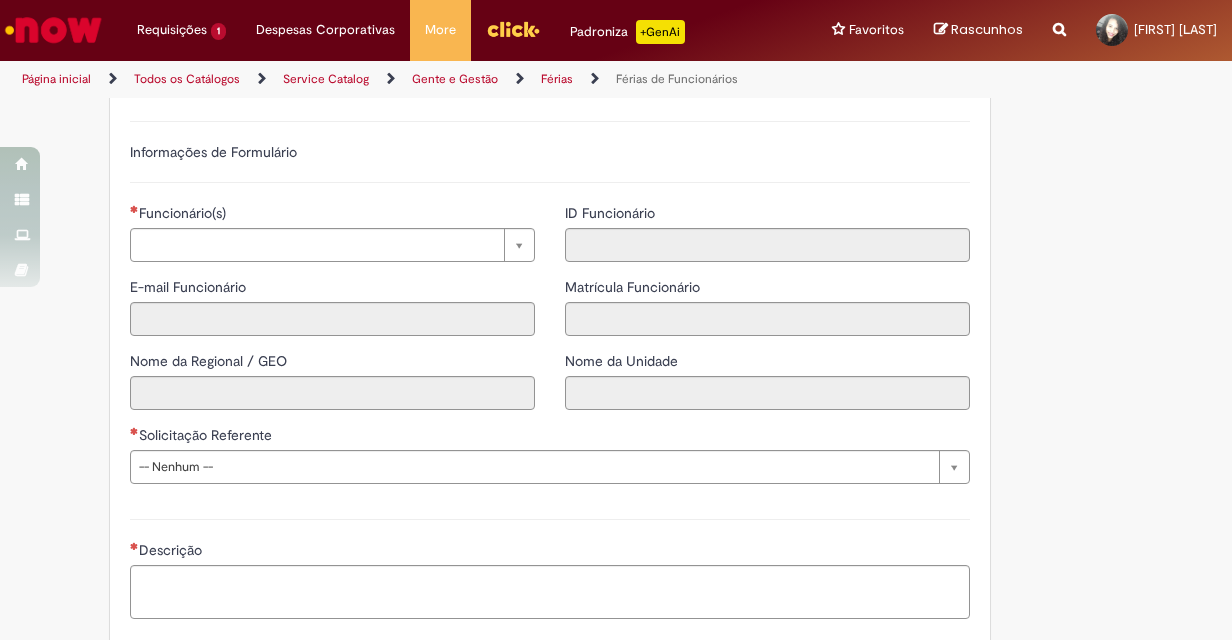 scroll, scrollTop: 1264, scrollLeft: 0, axis: vertical 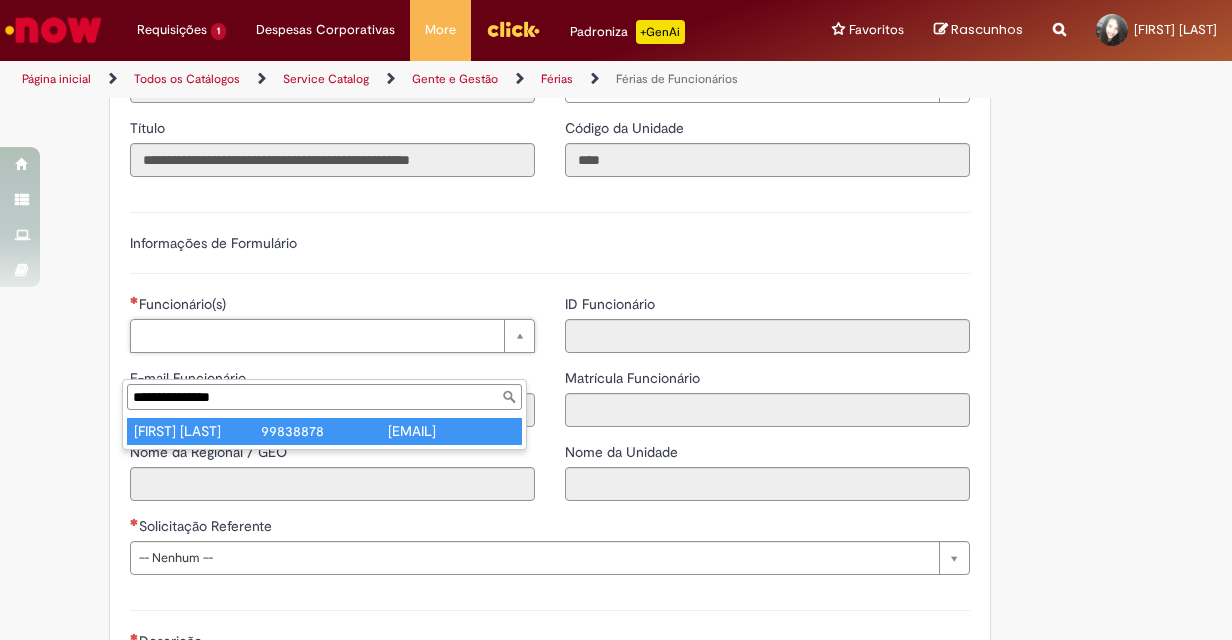 type on "**********" 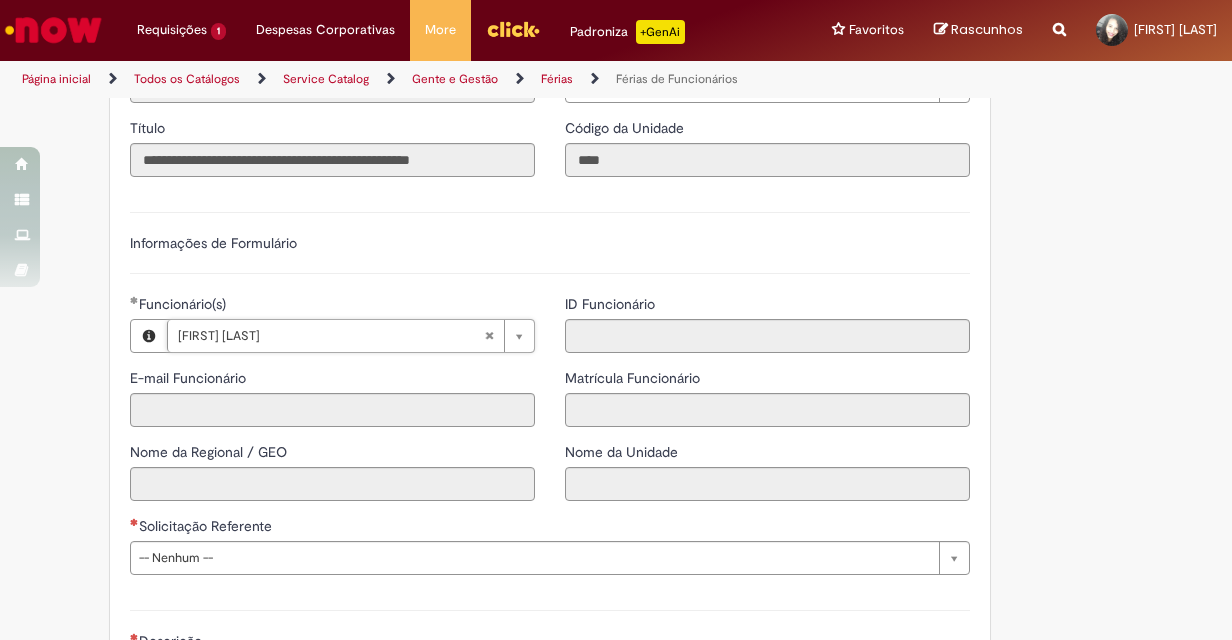 type on "**********" 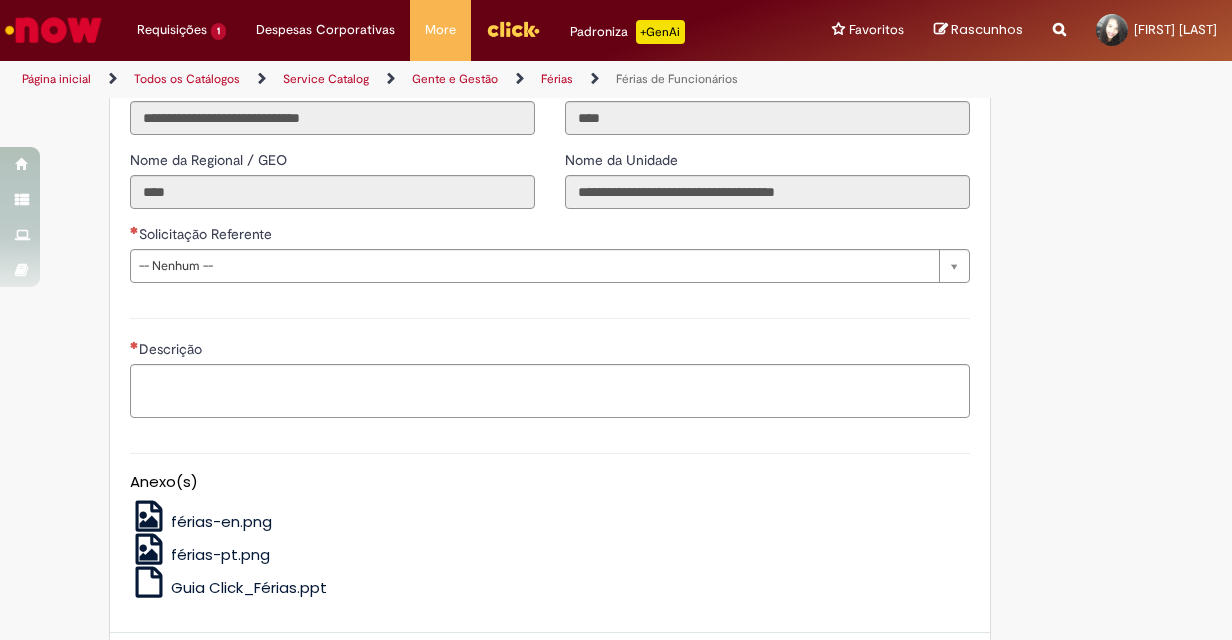 scroll, scrollTop: 1564, scrollLeft: 0, axis: vertical 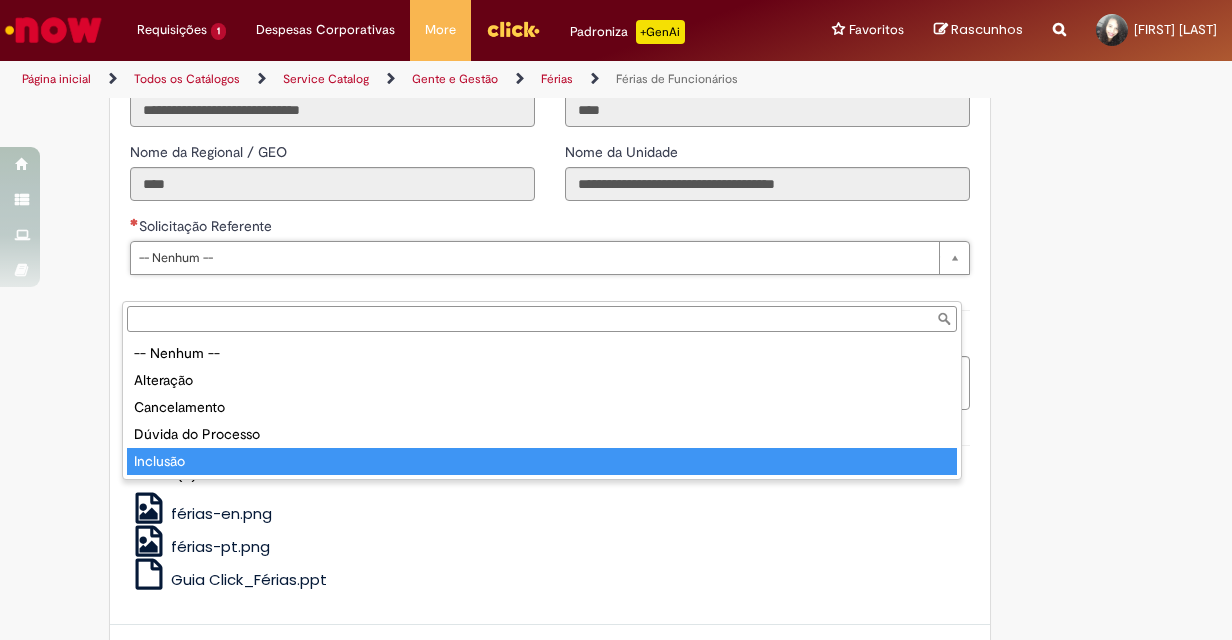 type on "********" 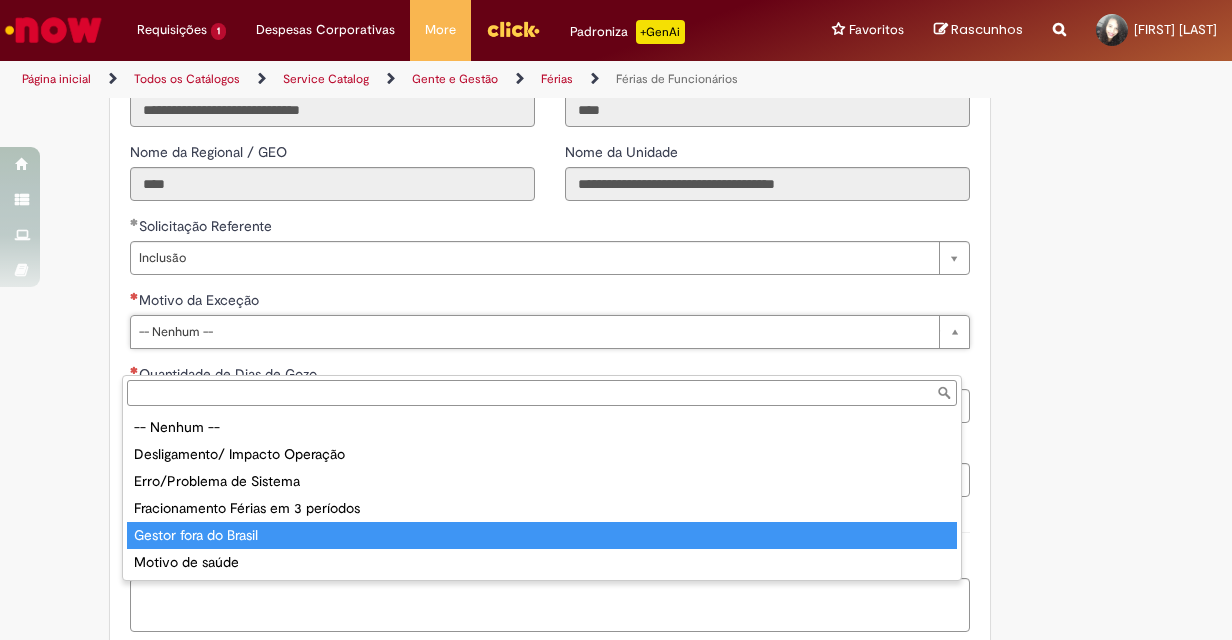type on "**********" 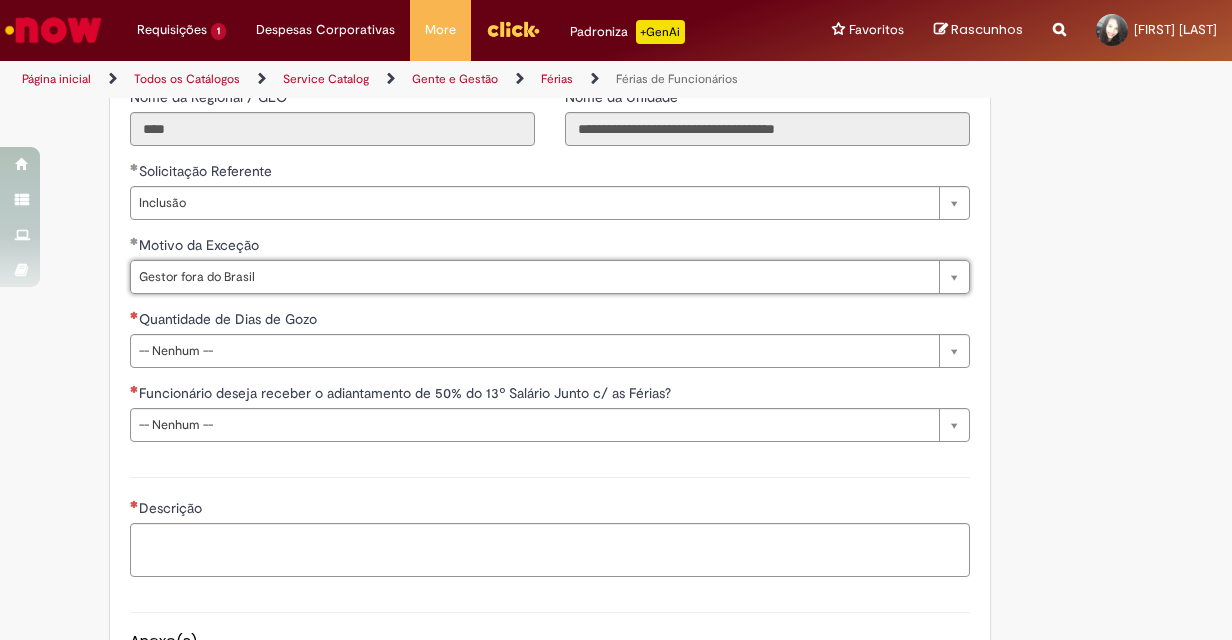 scroll, scrollTop: 1664, scrollLeft: 0, axis: vertical 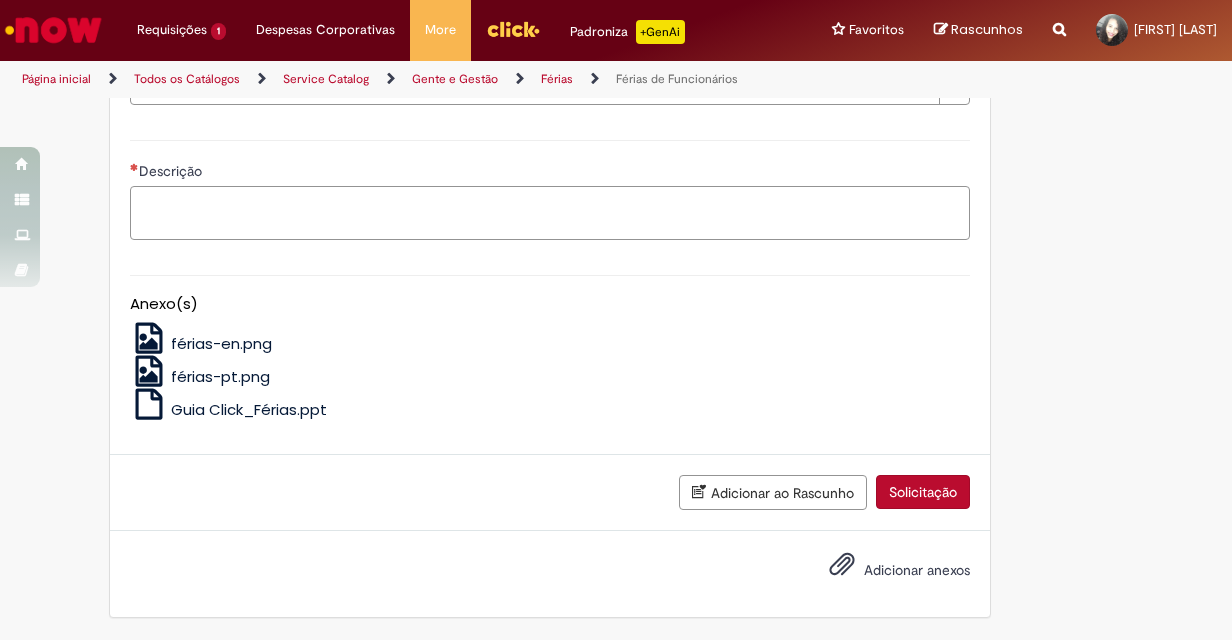click on "Descrição" at bounding box center [550, 213] 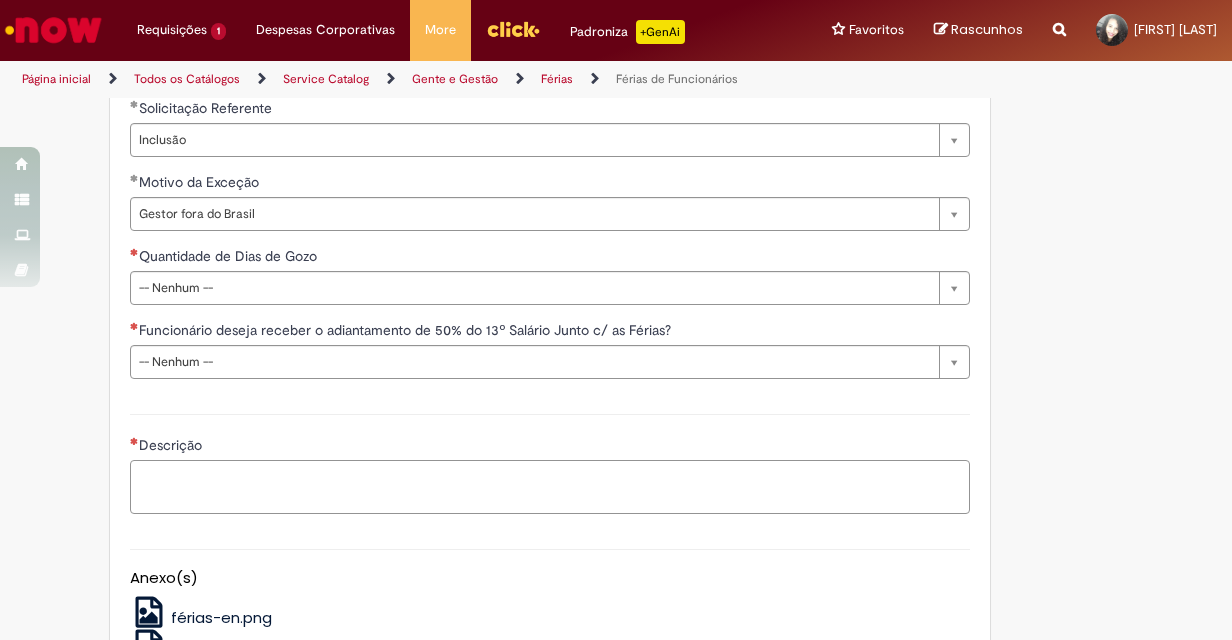 scroll, scrollTop: 1564, scrollLeft: 0, axis: vertical 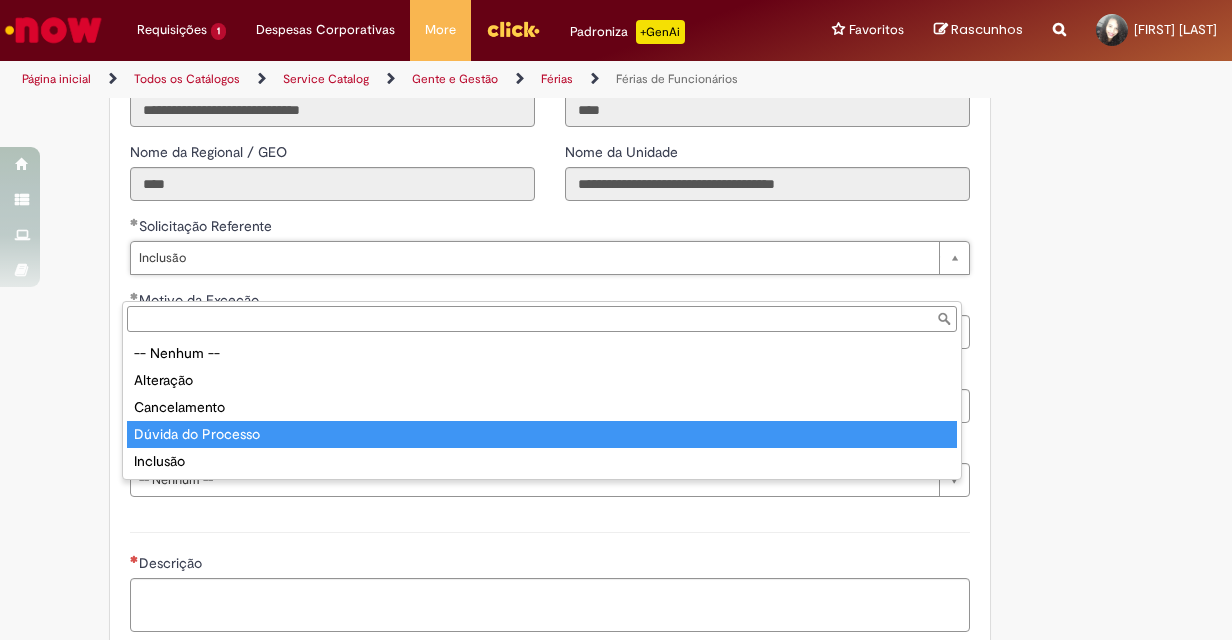 type on "**********" 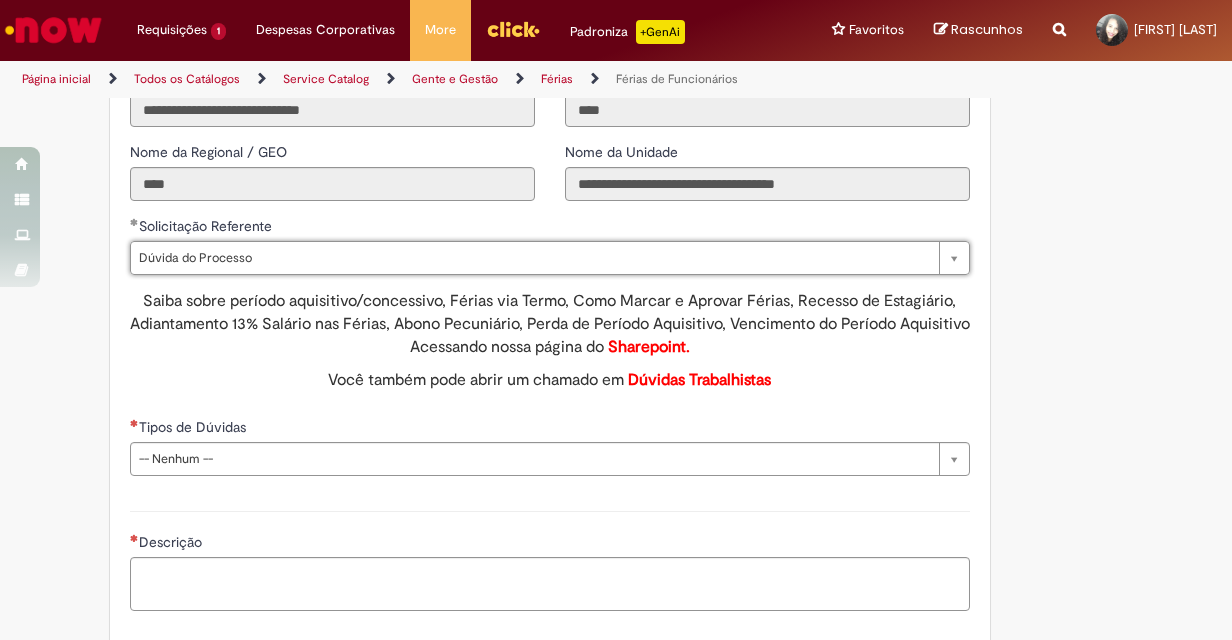 scroll, scrollTop: 0, scrollLeft: 50, axis: horizontal 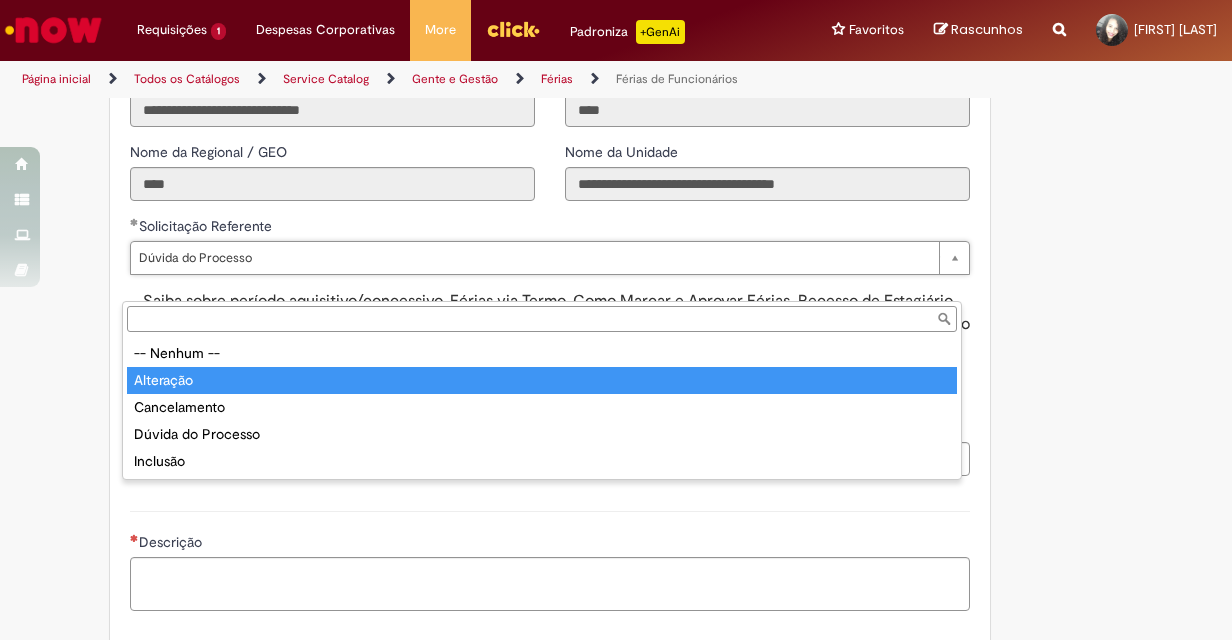 type on "*********" 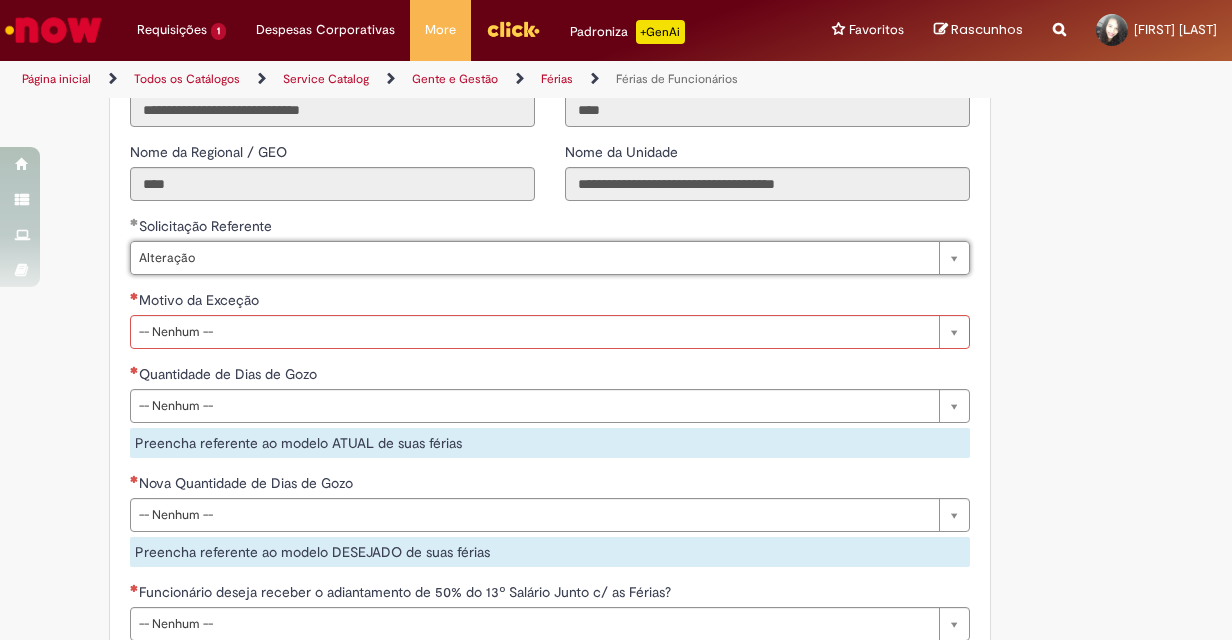 scroll, scrollTop: 0, scrollLeft: 59, axis: horizontal 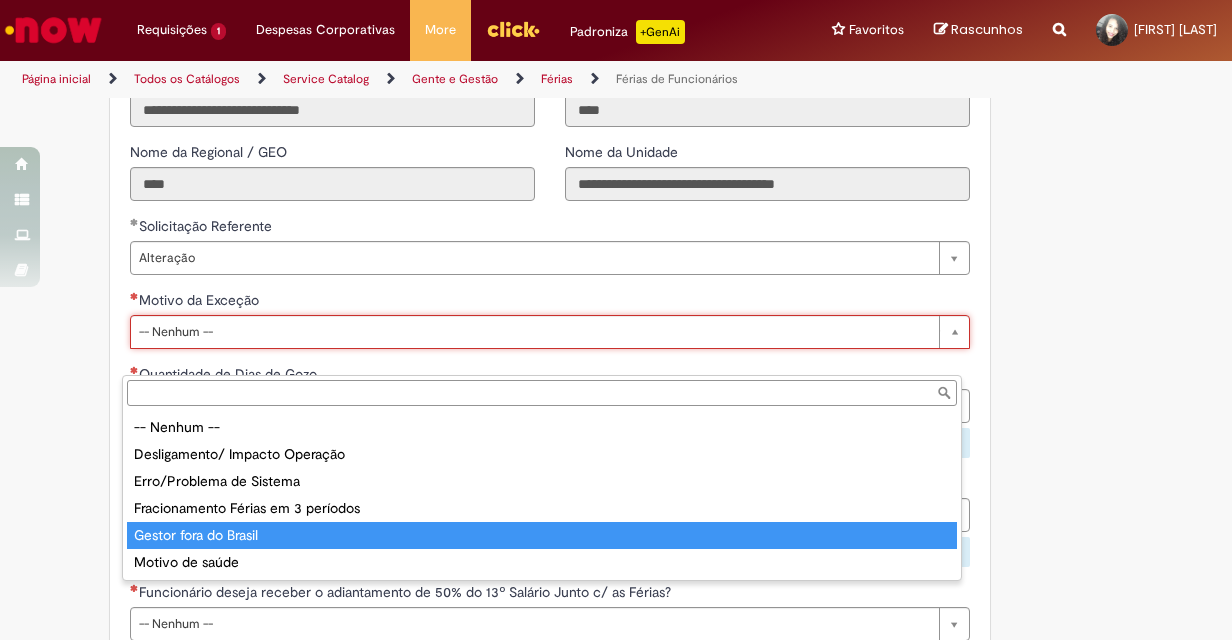 type on "**********" 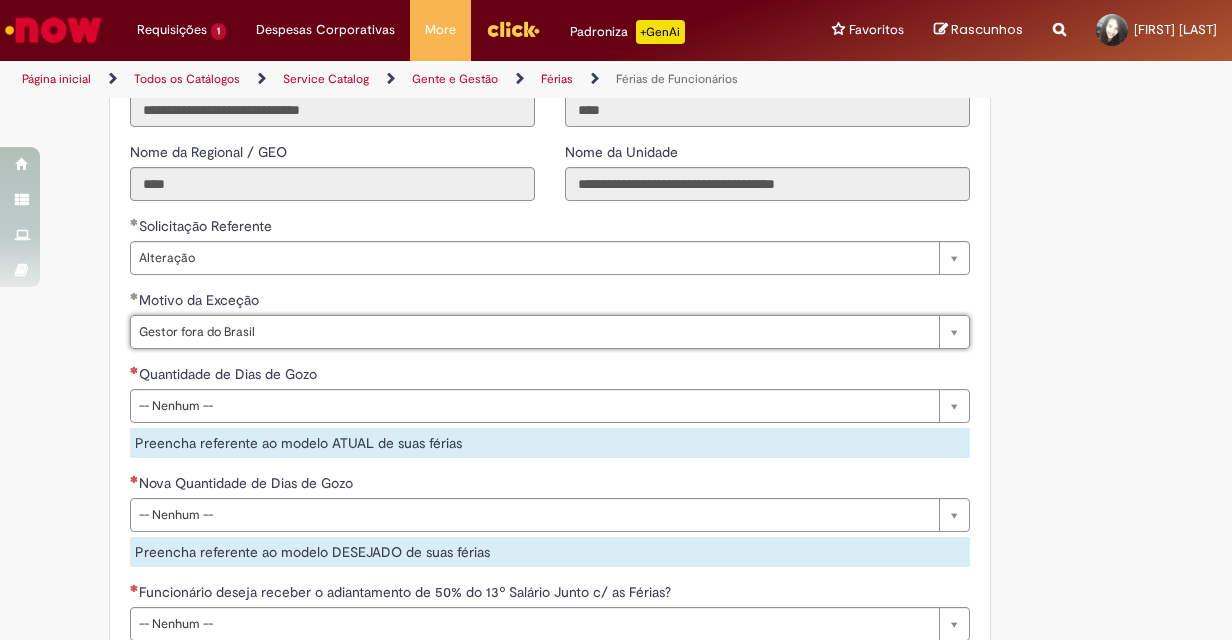 scroll, scrollTop: 0, scrollLeft: 82, axis: horizontal 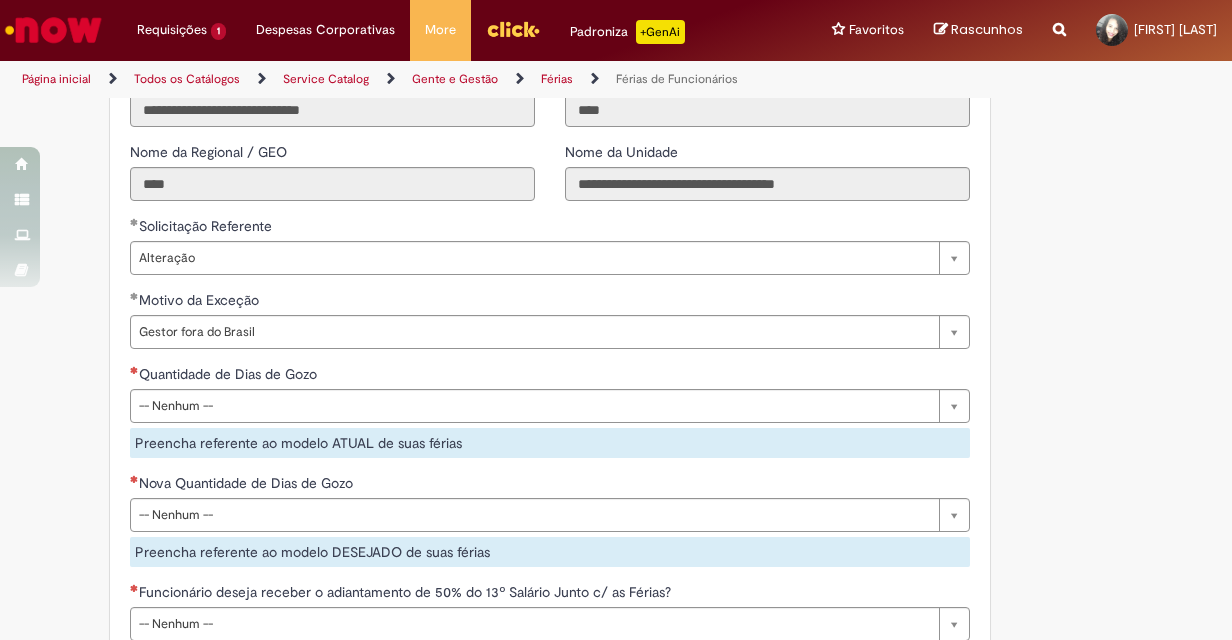 click on "Quantidade de Dias de Gozo" at bounding box center [550, 376] 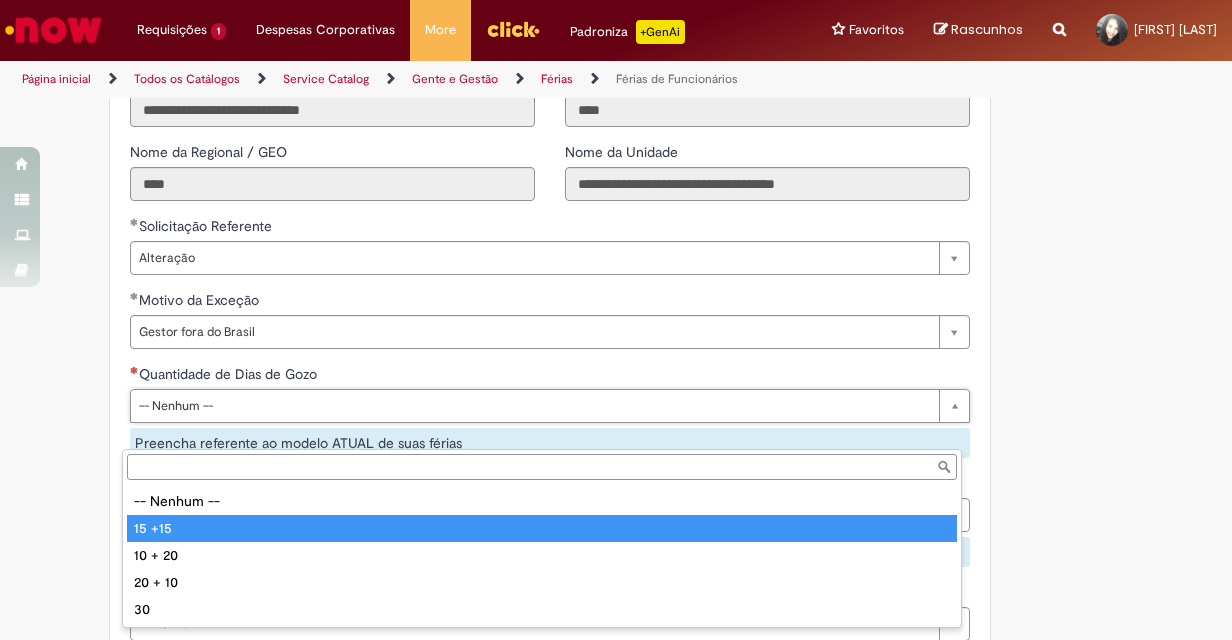 type on "******" 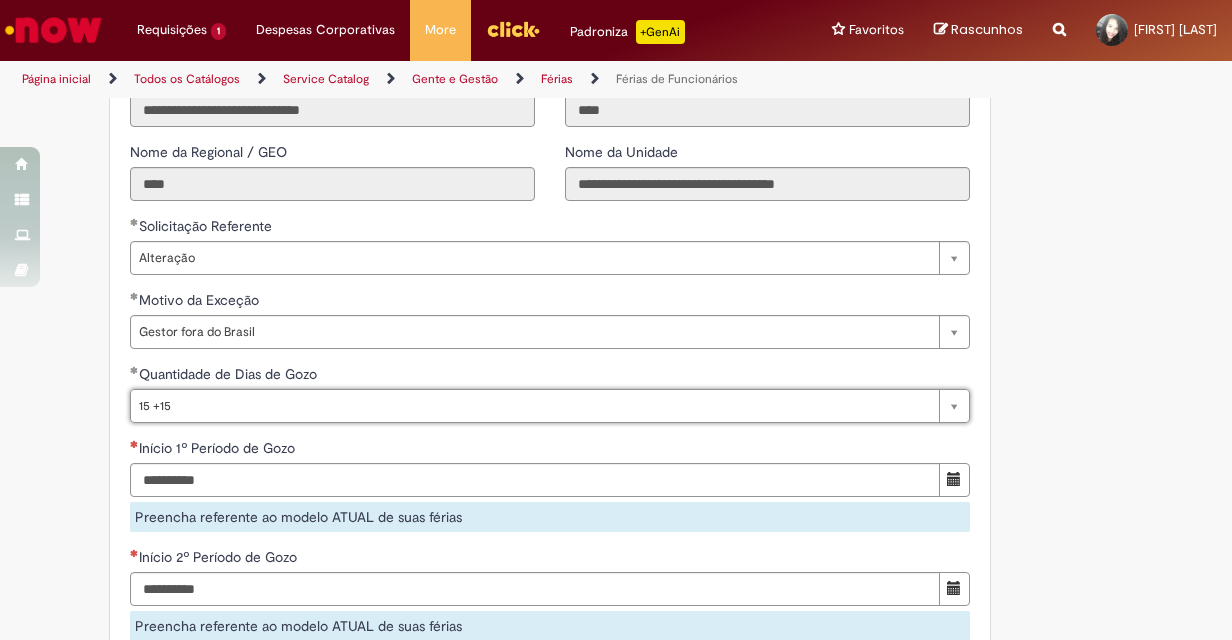 scroll, scrollTop: 1764, scrollLeft: 0, axis: vertical 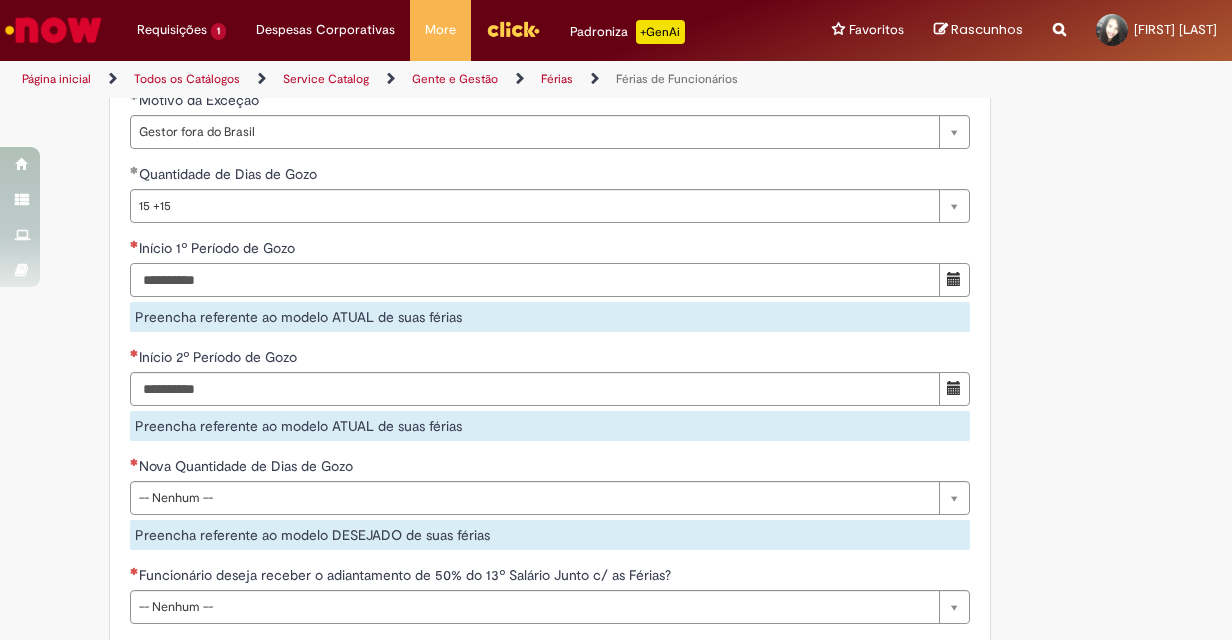 click on "Início 1º Período de Gozo" at bounding box center (535, 280) 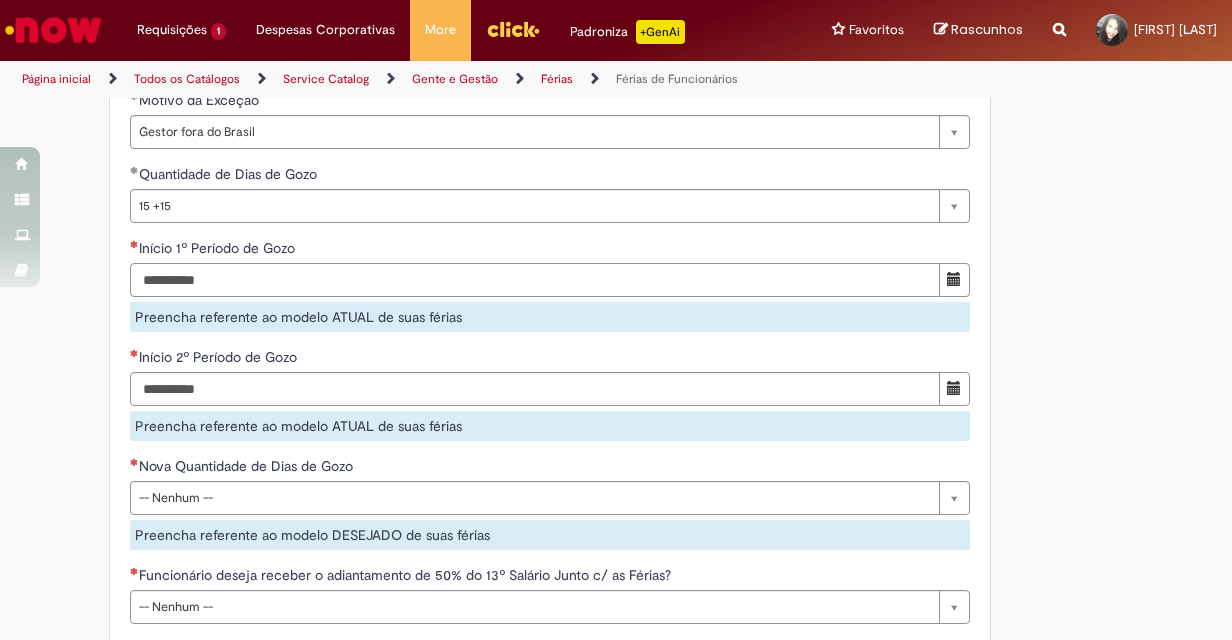 click on "Início 1º Período de Gozo" at bounding box center [535, 280] 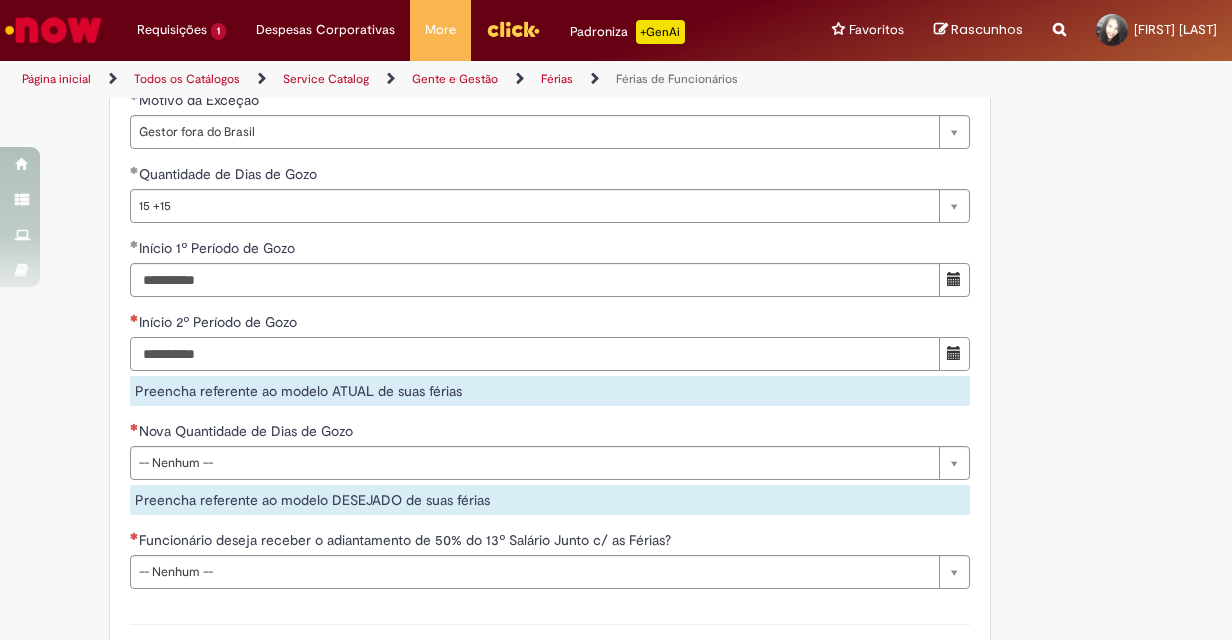click on "Início 2º Período de Gozo  Preencha referente ao modelo ATUAL de suas férias" at bounding box center [550, 359] 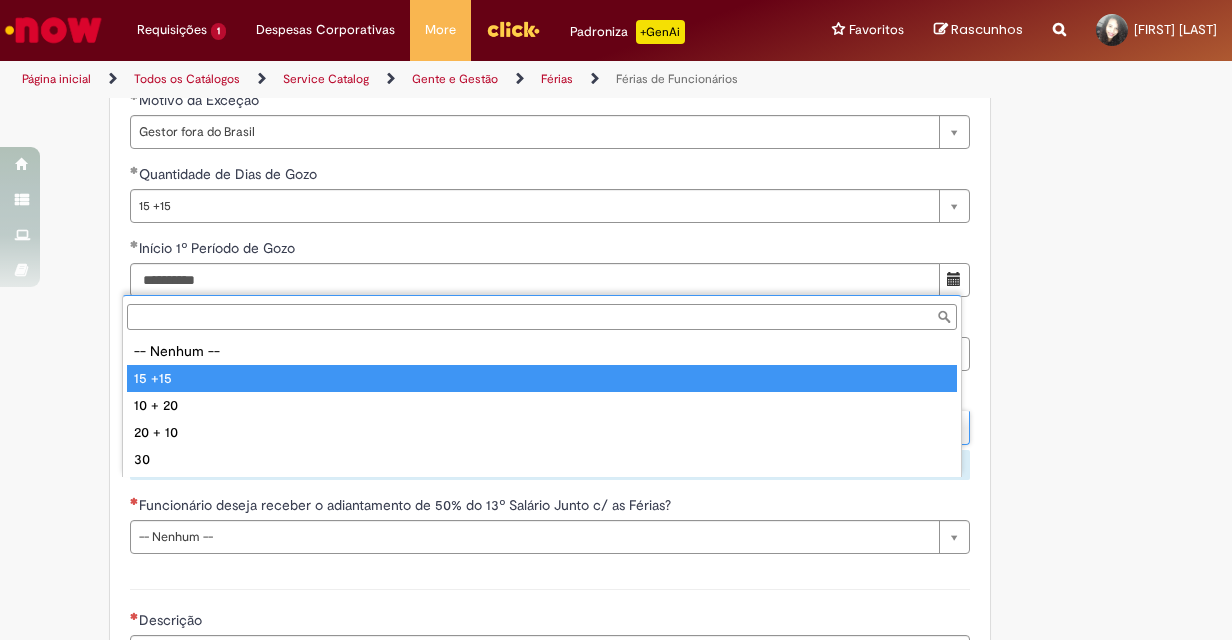 type on "******" 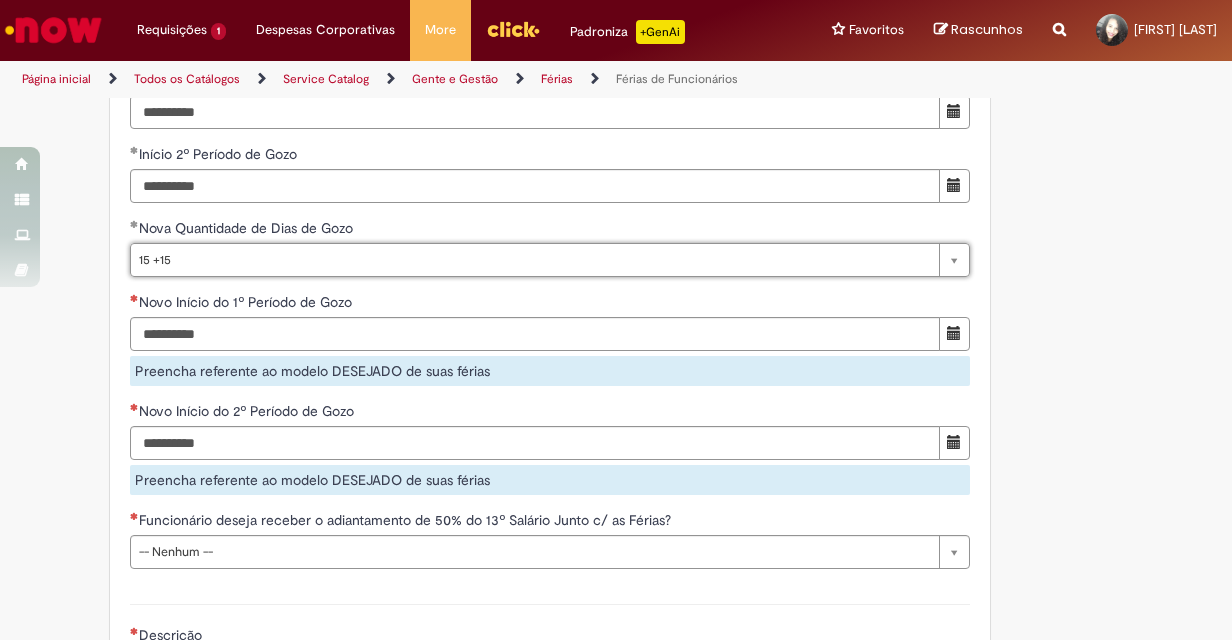 scroll, scrollTop: 1964, scrollLeft: 0, axis: vertical 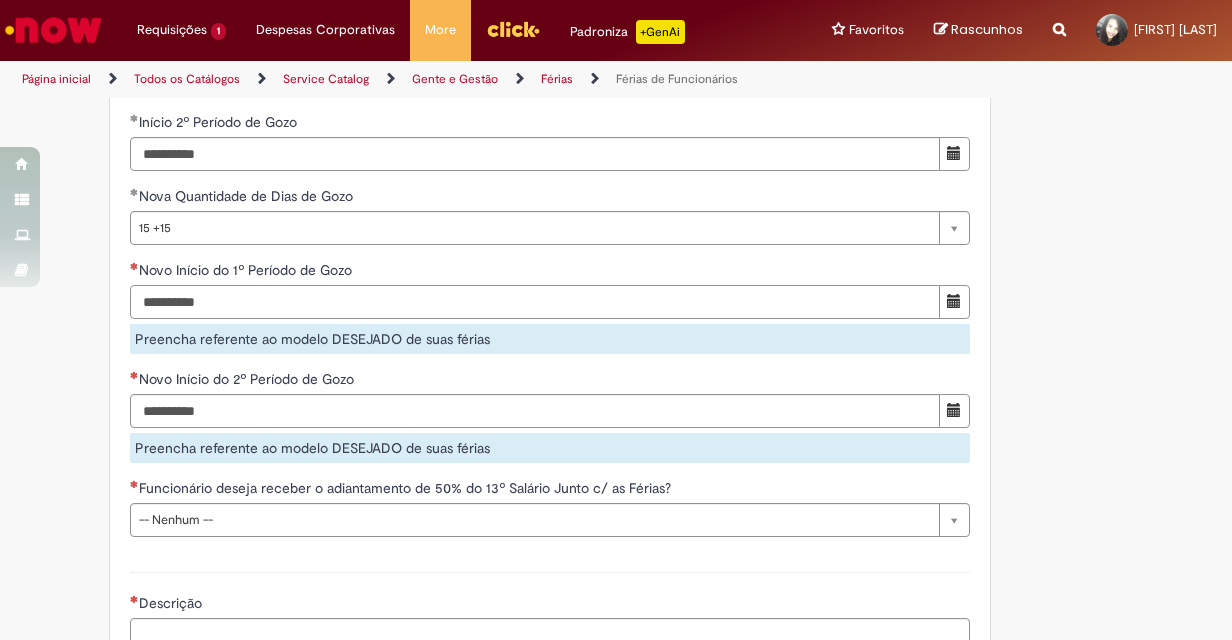 click on "Novo Início do 1º Período de Gozo" at bounding box center [535, 302] 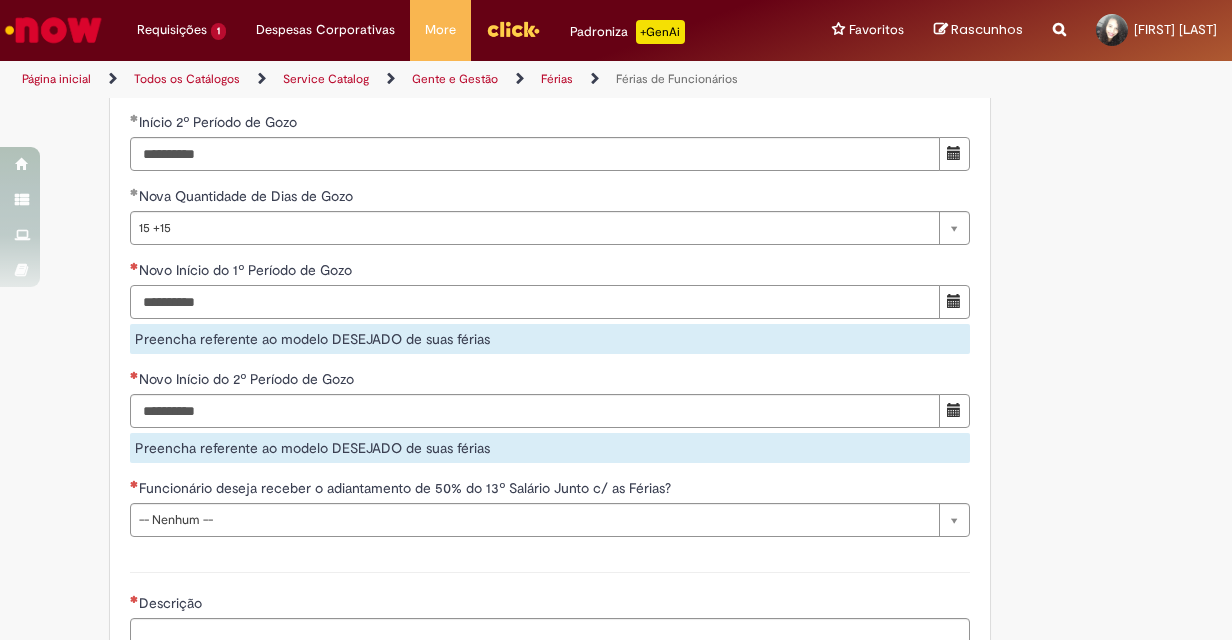 type on "**********" 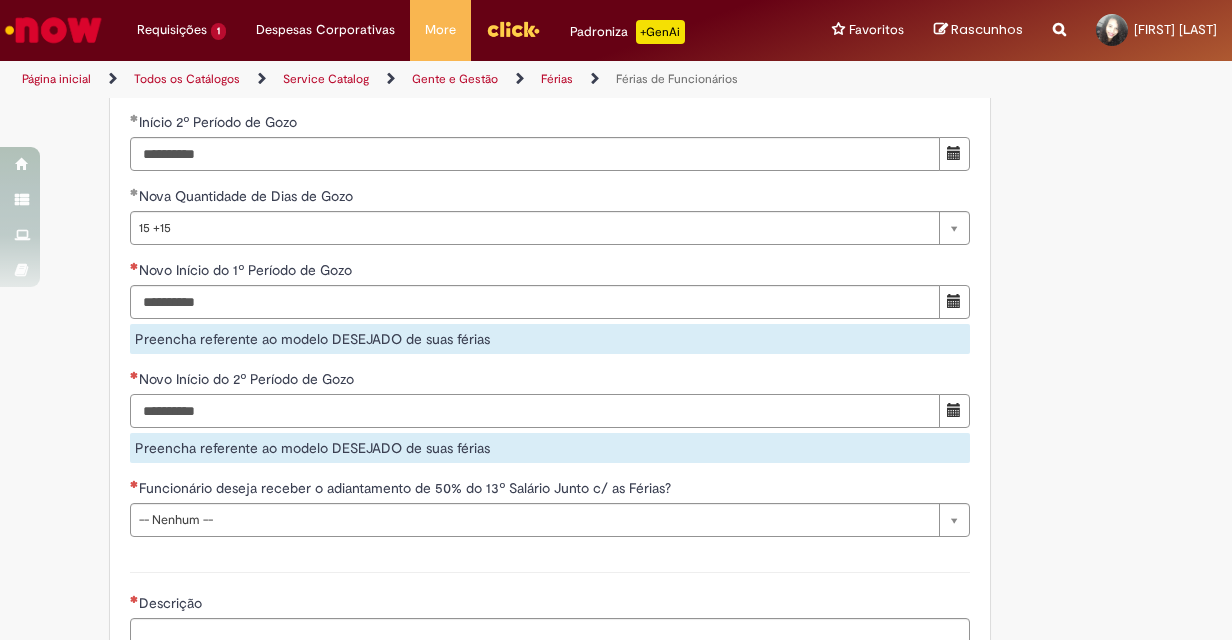 type on "**********" 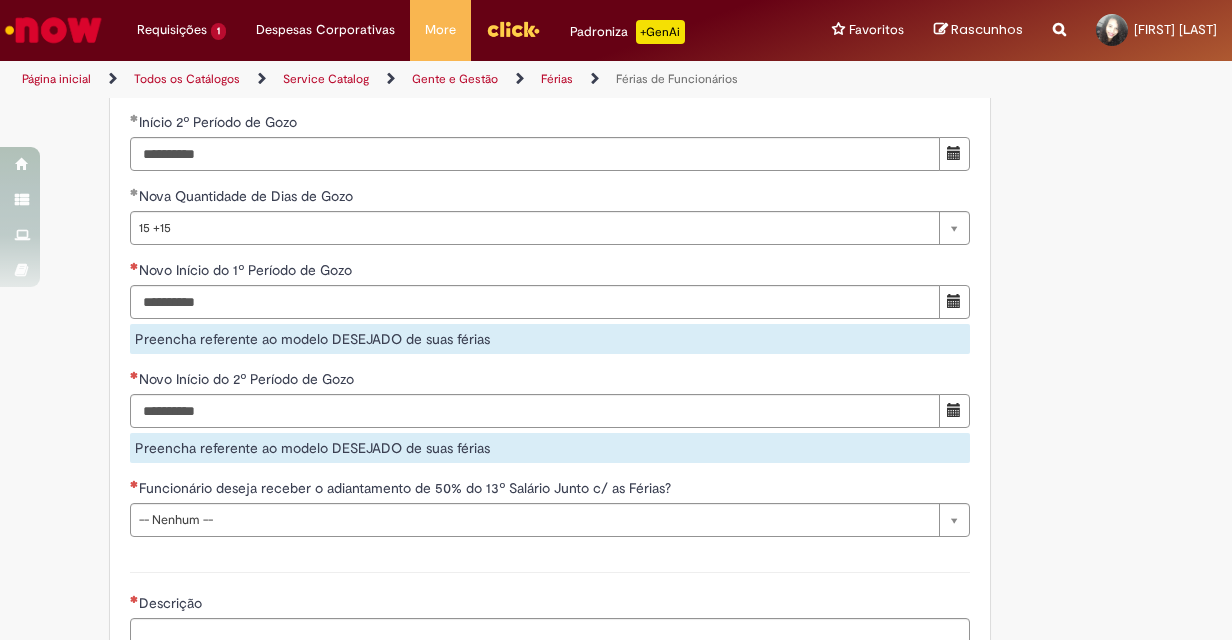 type on "***" 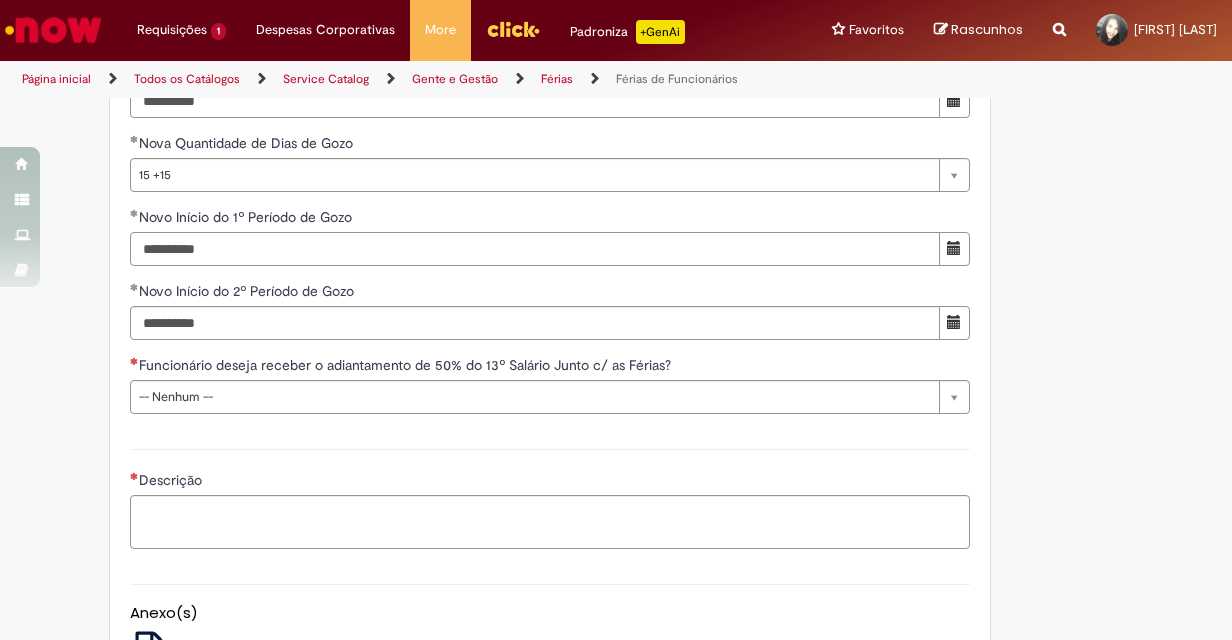 scroll, scrollTop: 2064, scrollLeft: 0, axis: vertical 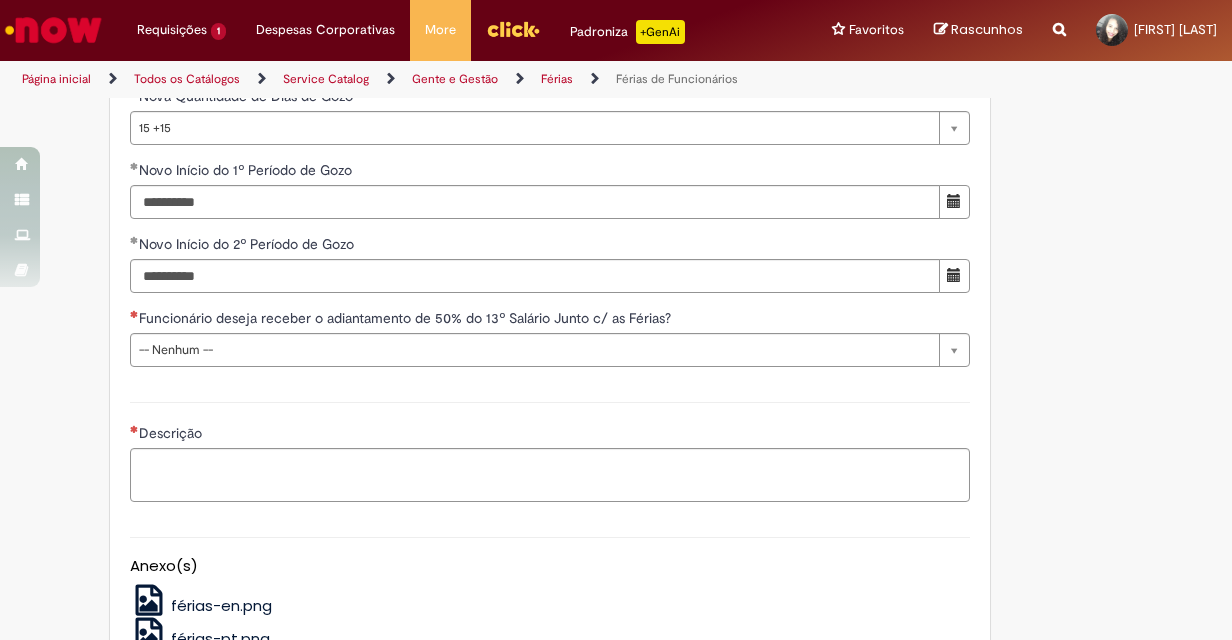 type 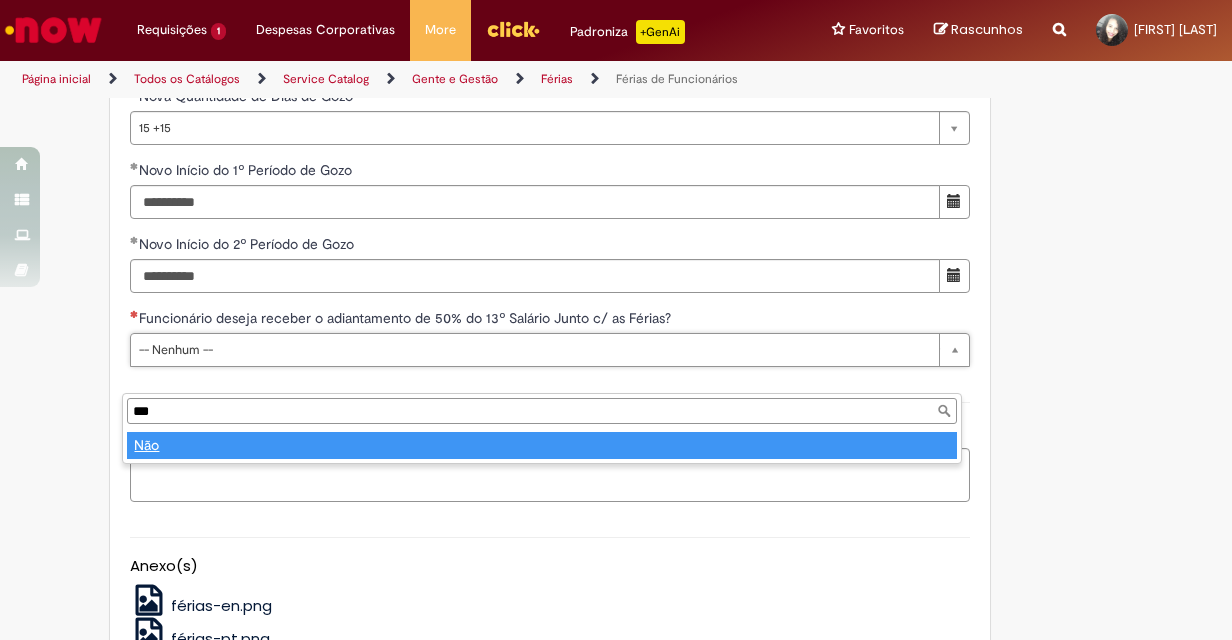 type on "***" 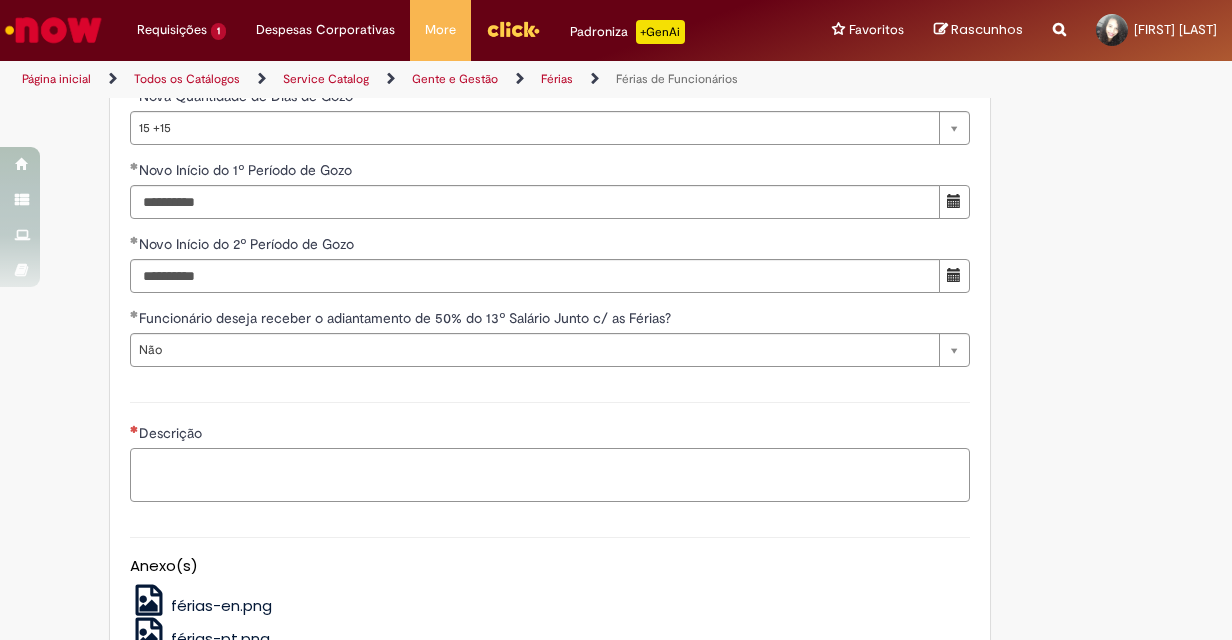 click on "Descrição" at bounding box center [550, 475] 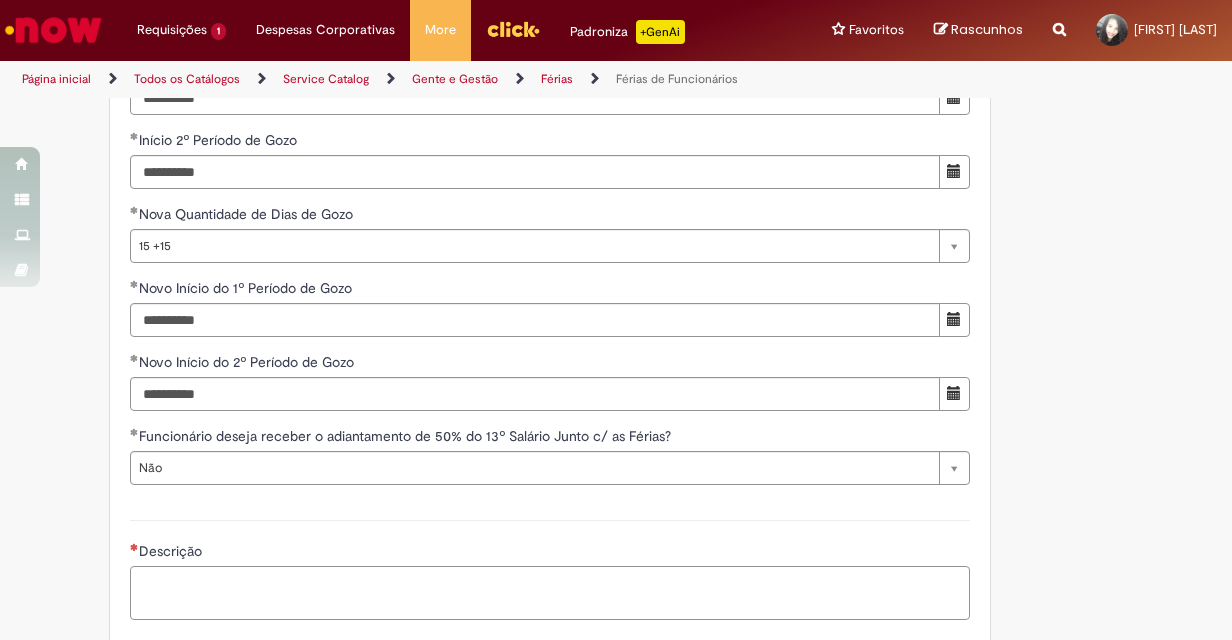 scroll, scrollTop: 1900, scrollLeft: 0, axis: vertical 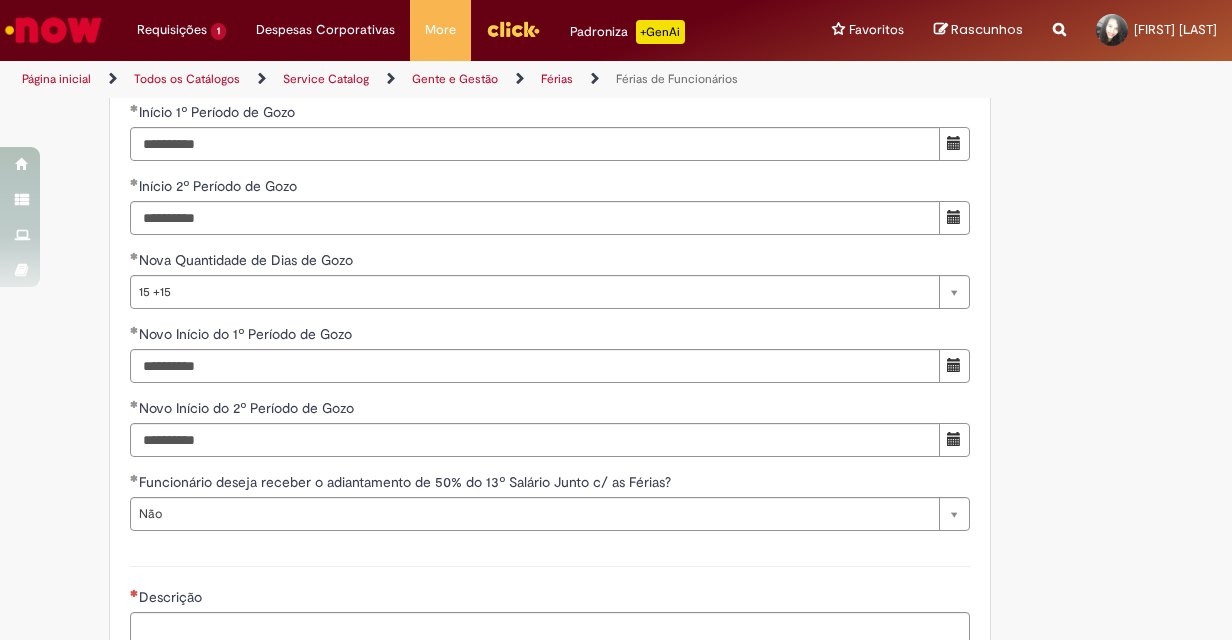 click on "**********" at bounding box center (550, 213) 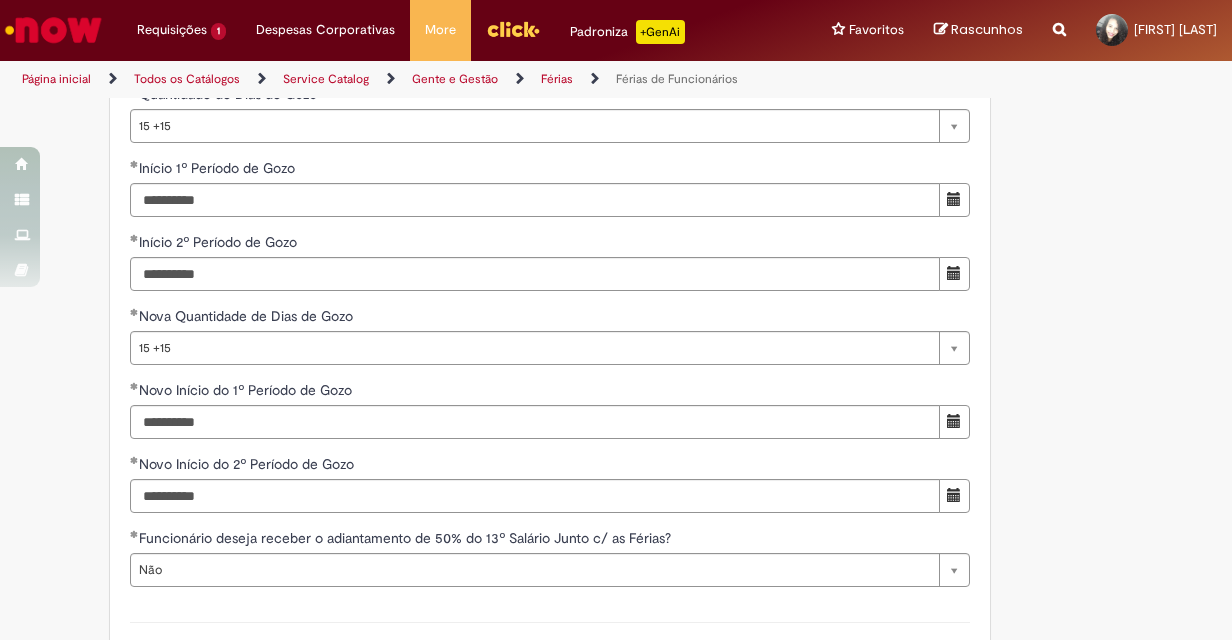 scroll, scrollTop: 1800, scrollLeft: 0, axis: vertical 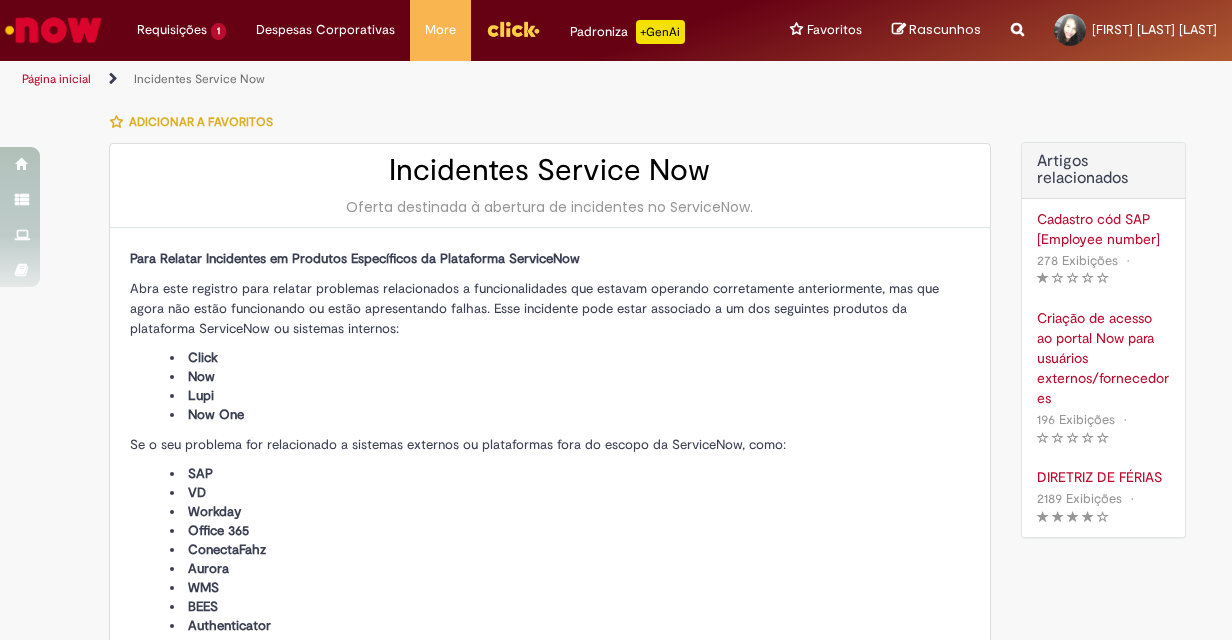 type on "**********" 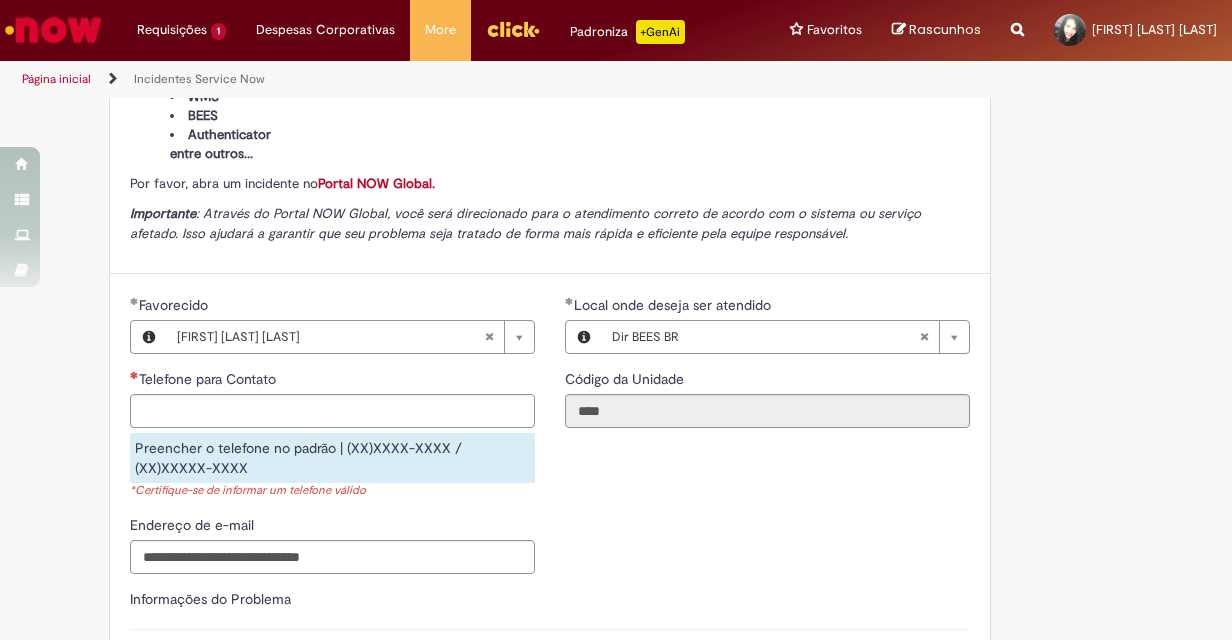 scroll, scrollTop: 500, scrollLeft: 0, axis: vertical 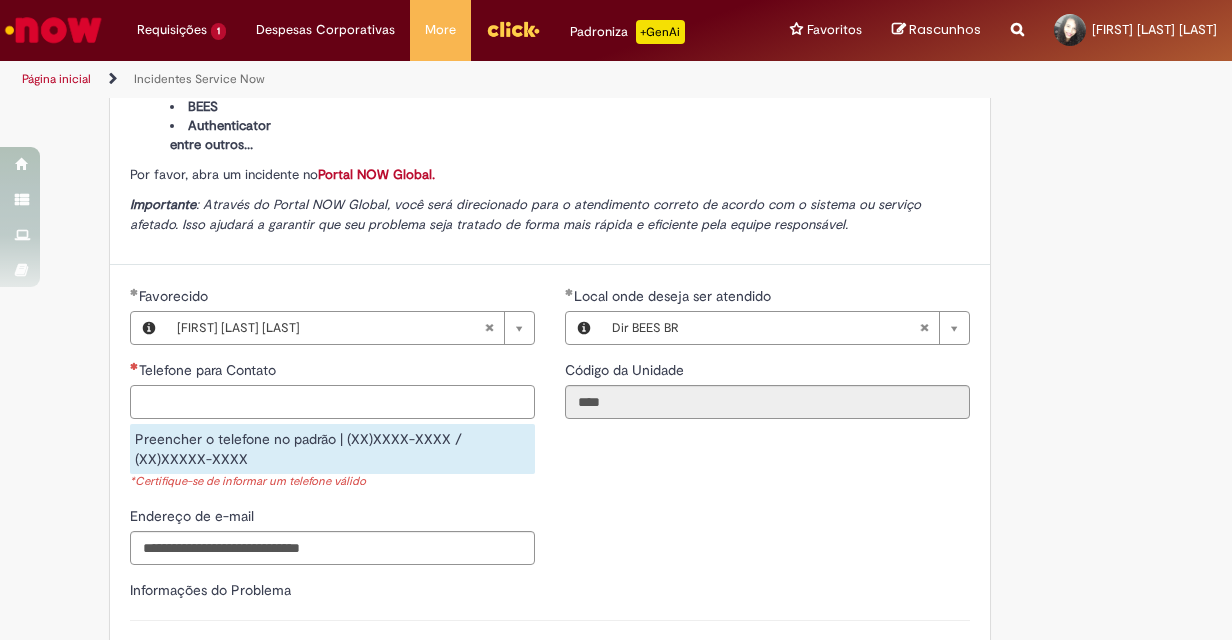 click on "Telefone para Contato" at bounding box center (332, 402) 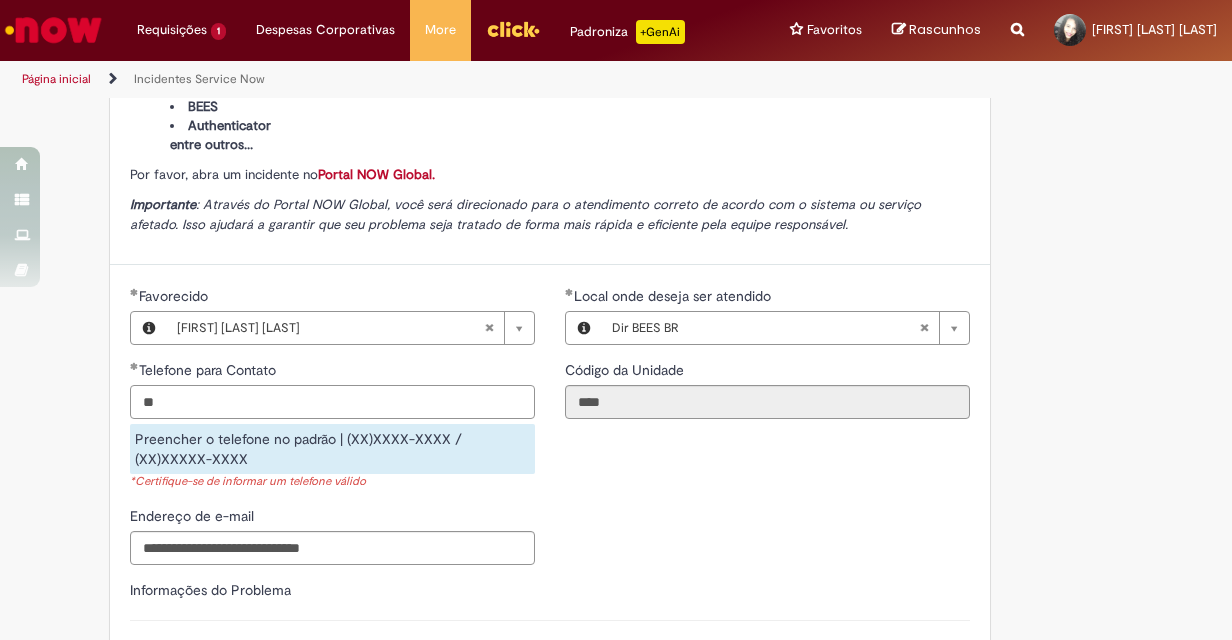 type on "*" 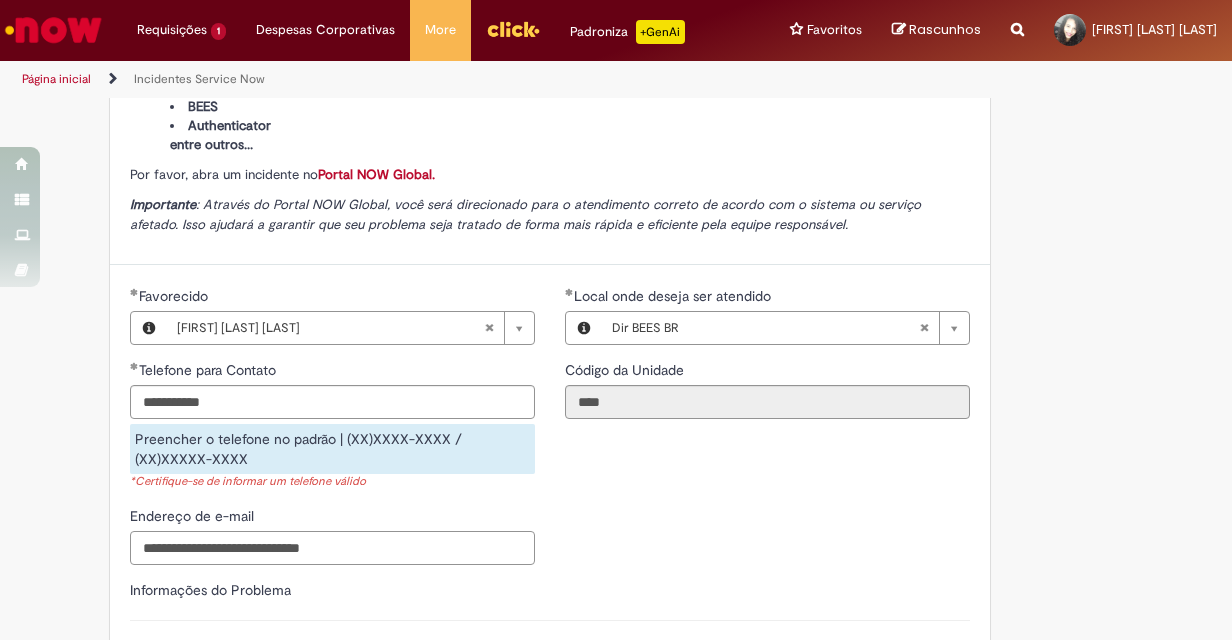 type on "**********" 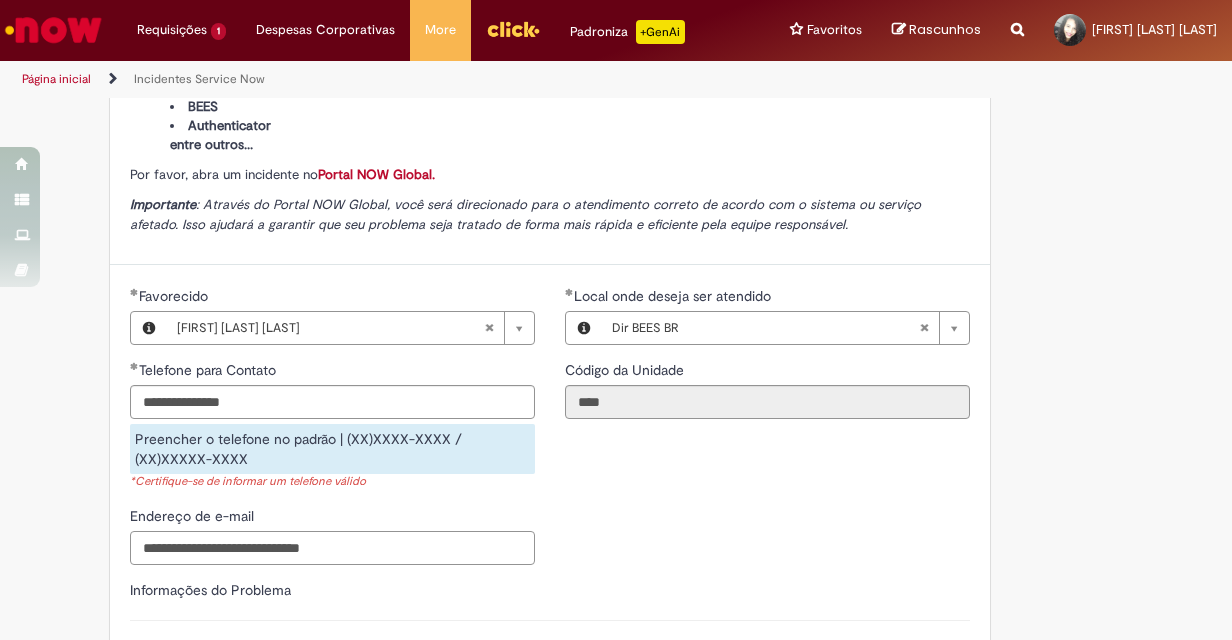 click on "**********" at bounding box center [550, 574] 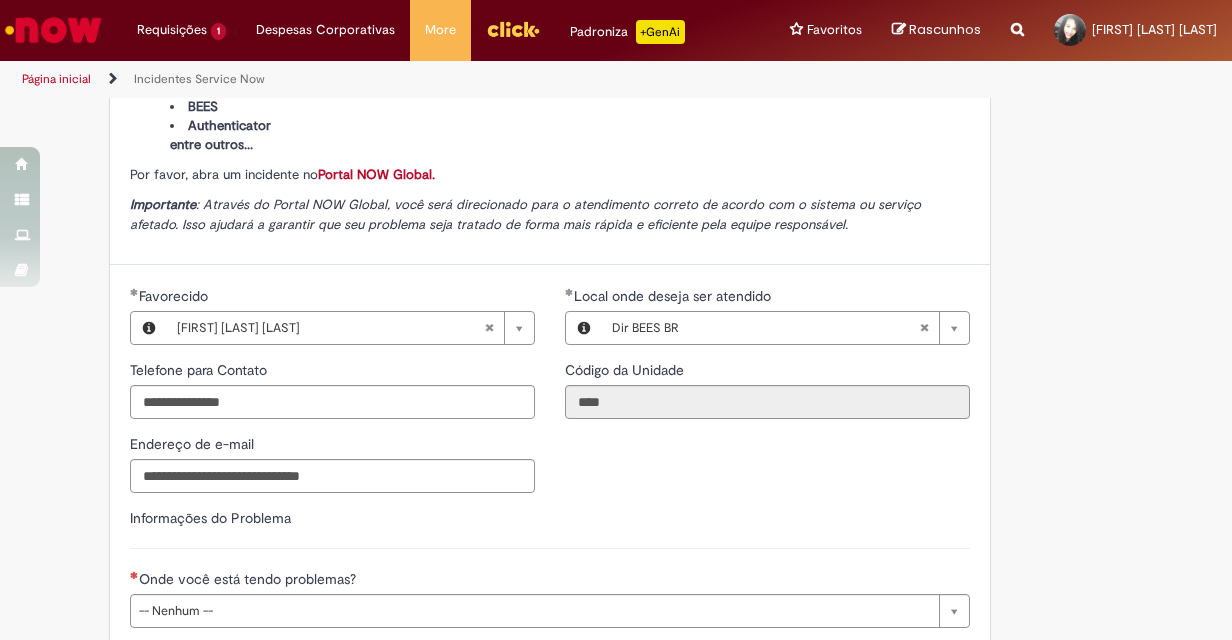 click on "**********" at bounding box center [550, 397] 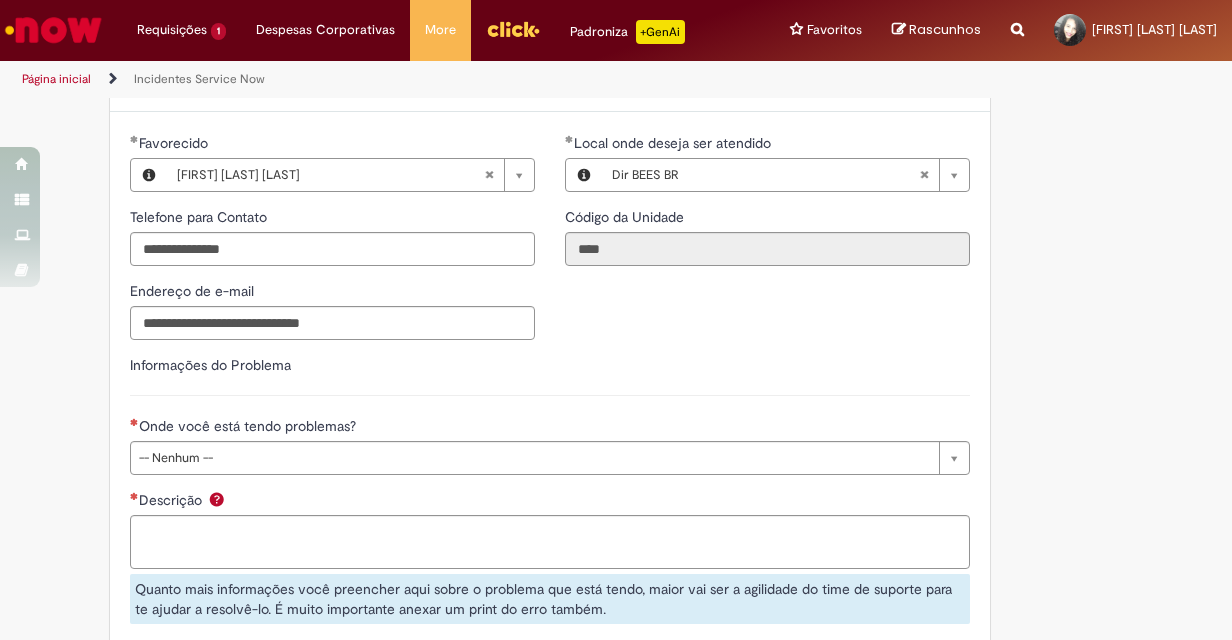 scroll, scrollTop: 700, scrollLeft: 0, axis: vertical 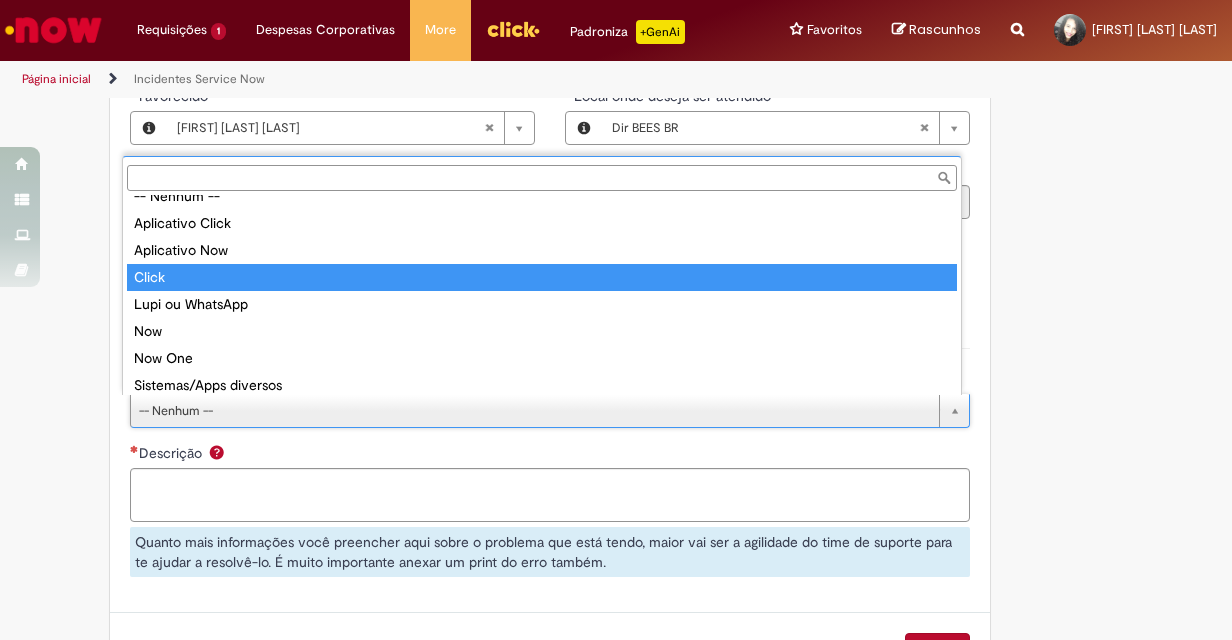 type on "*****" 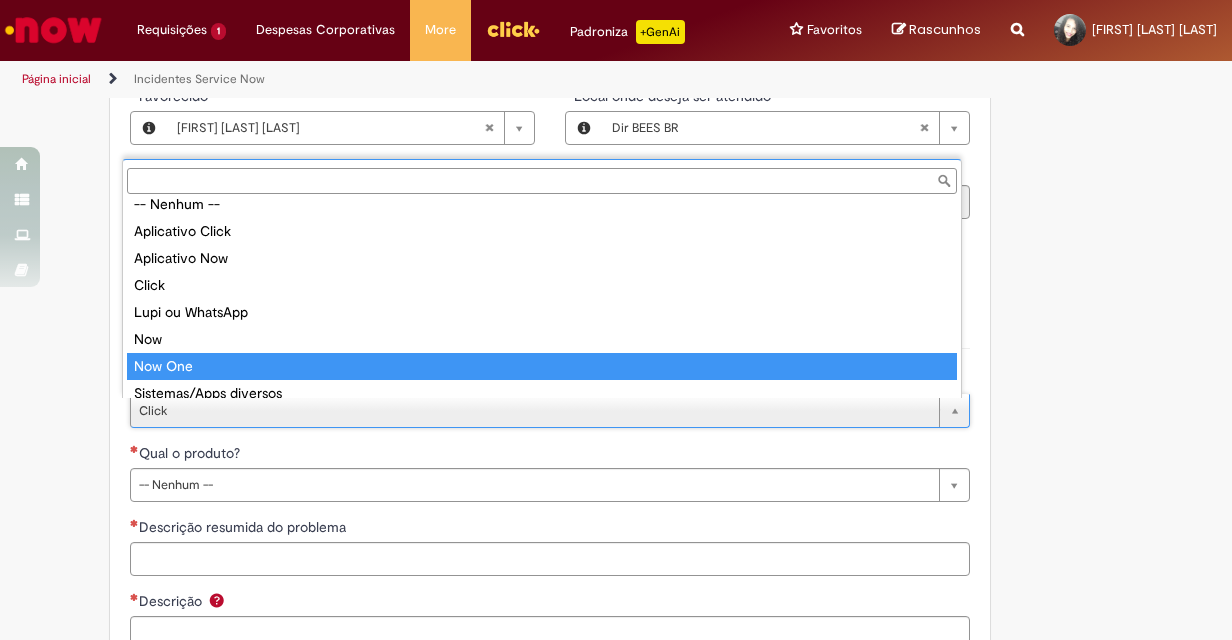 scroll, scrollTop: 0, scrollLeft: 0, axis: both 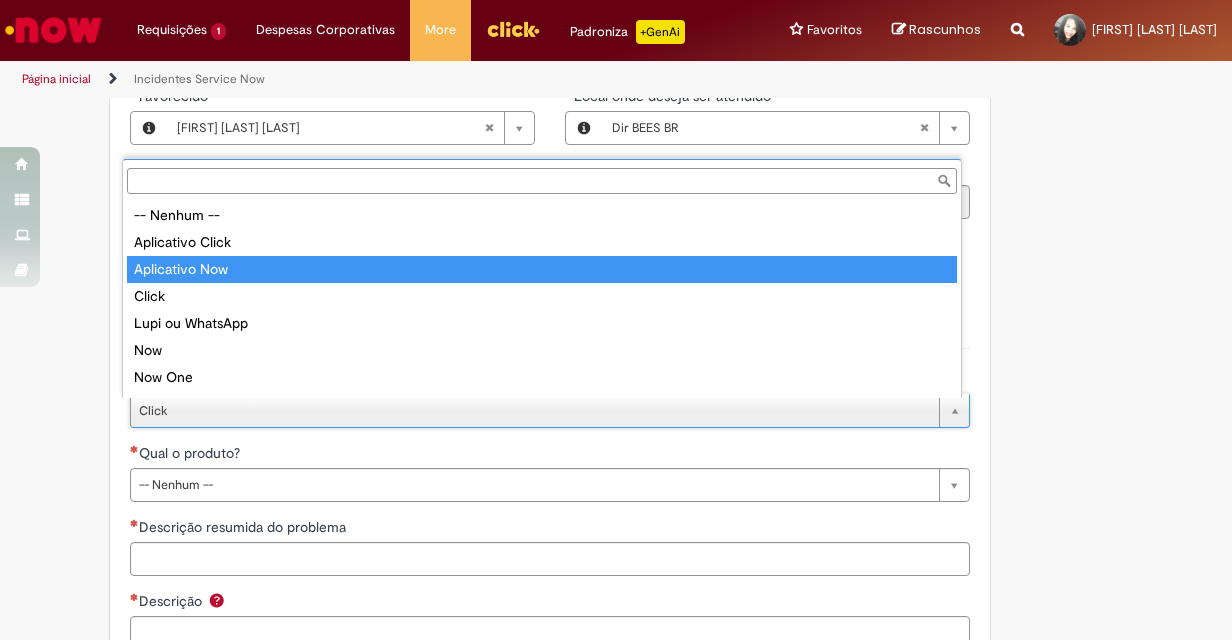 type on "**********" 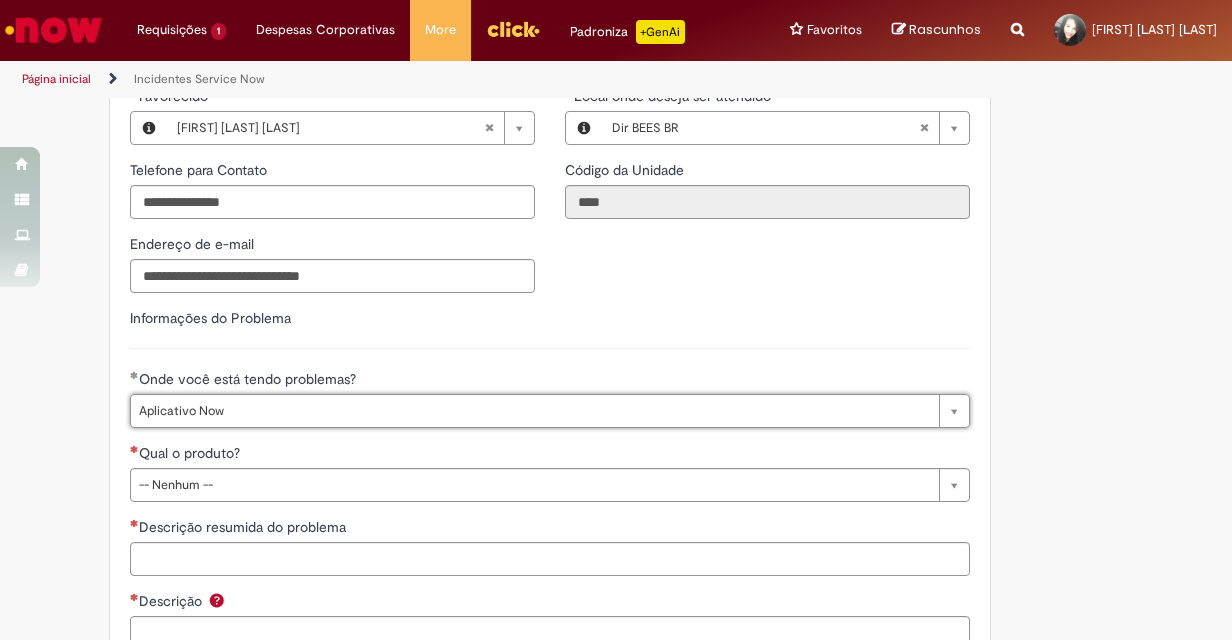 scroll, scrollTop: 0, scrollLeft: 30, axis: horizontal 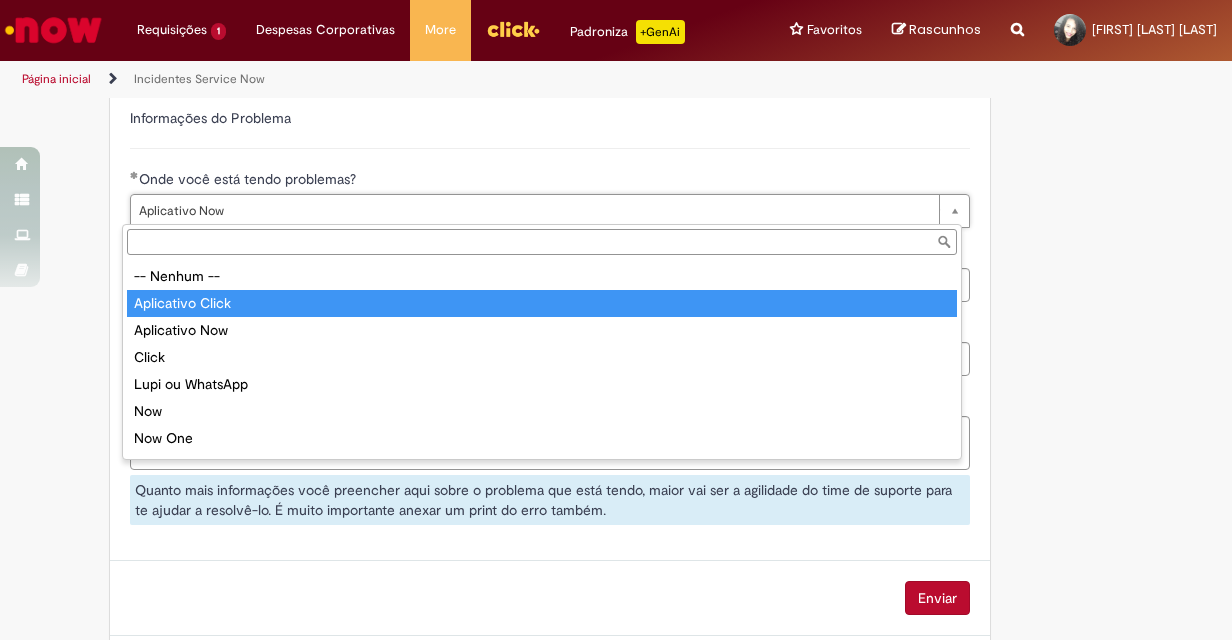 type on "**********" 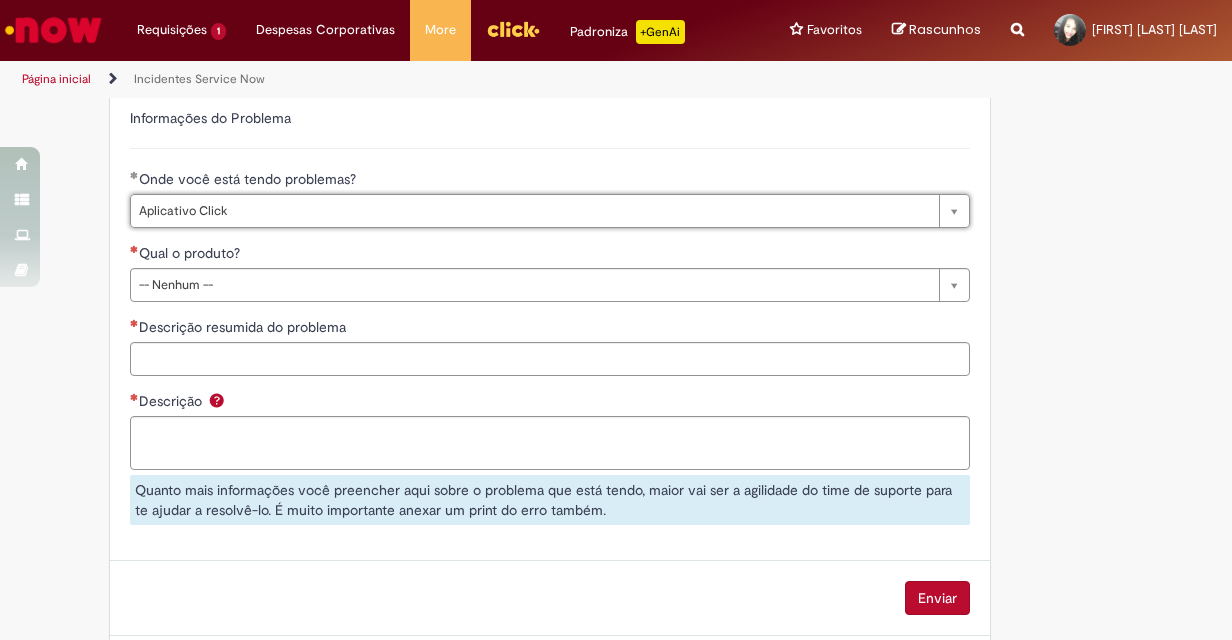 scroll, scrollTop: 0, scrollLeft: 0, axis: both 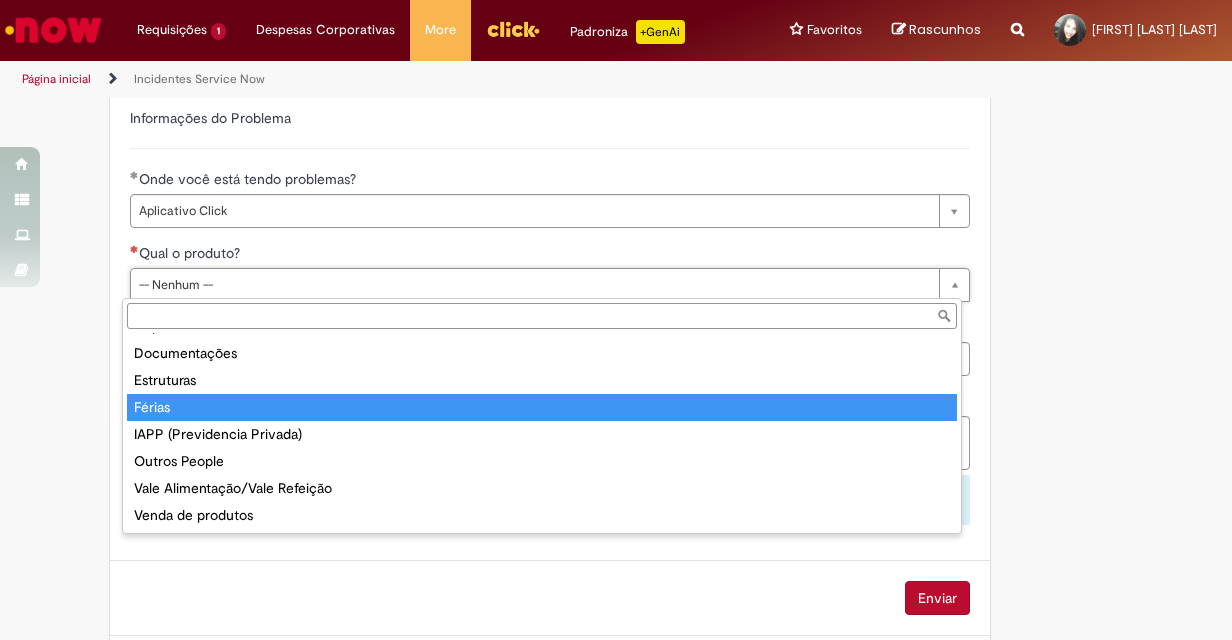 type on "******" 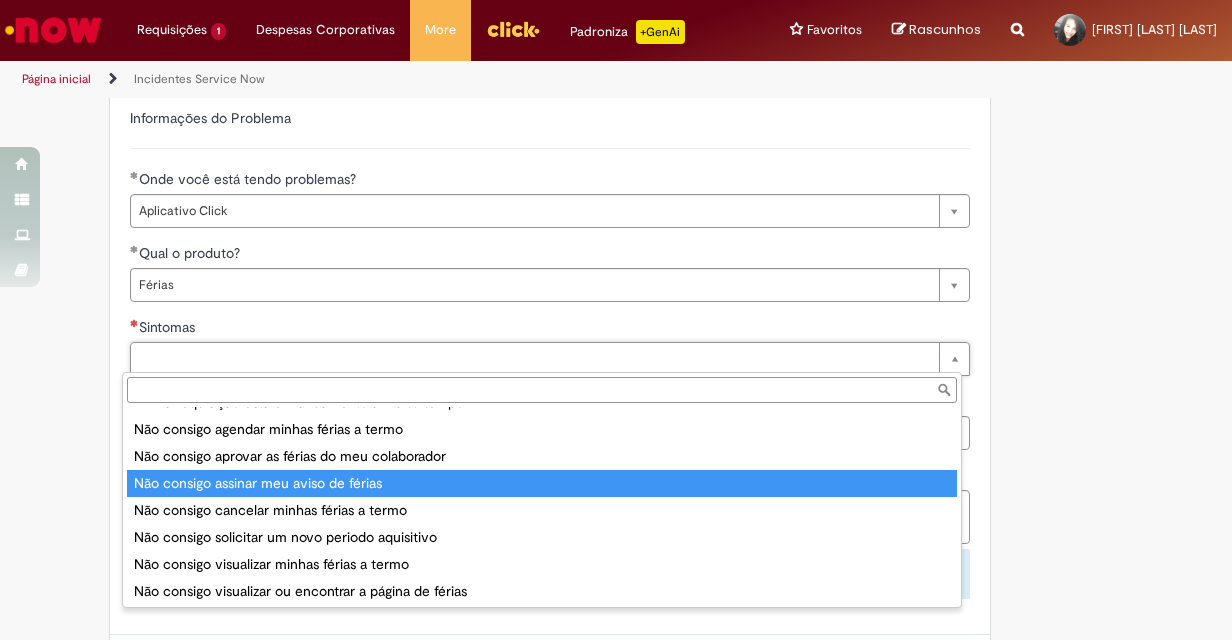 scroll, scrollTop: 300, scrollLeft: 0, axis: vertical 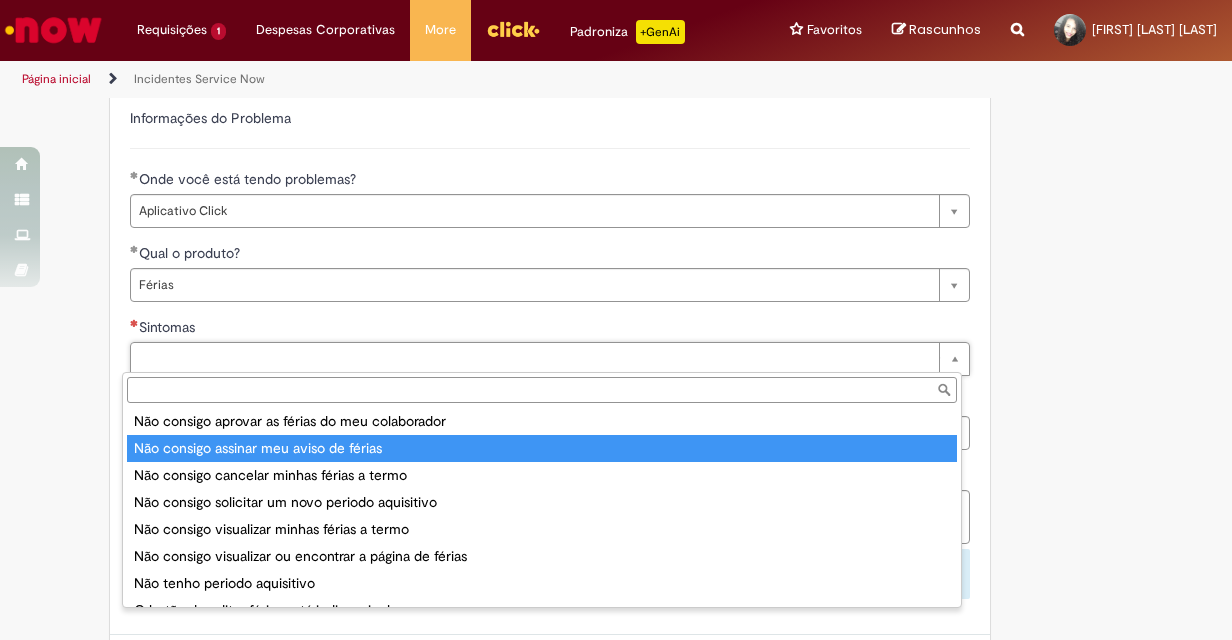 type on "**********" 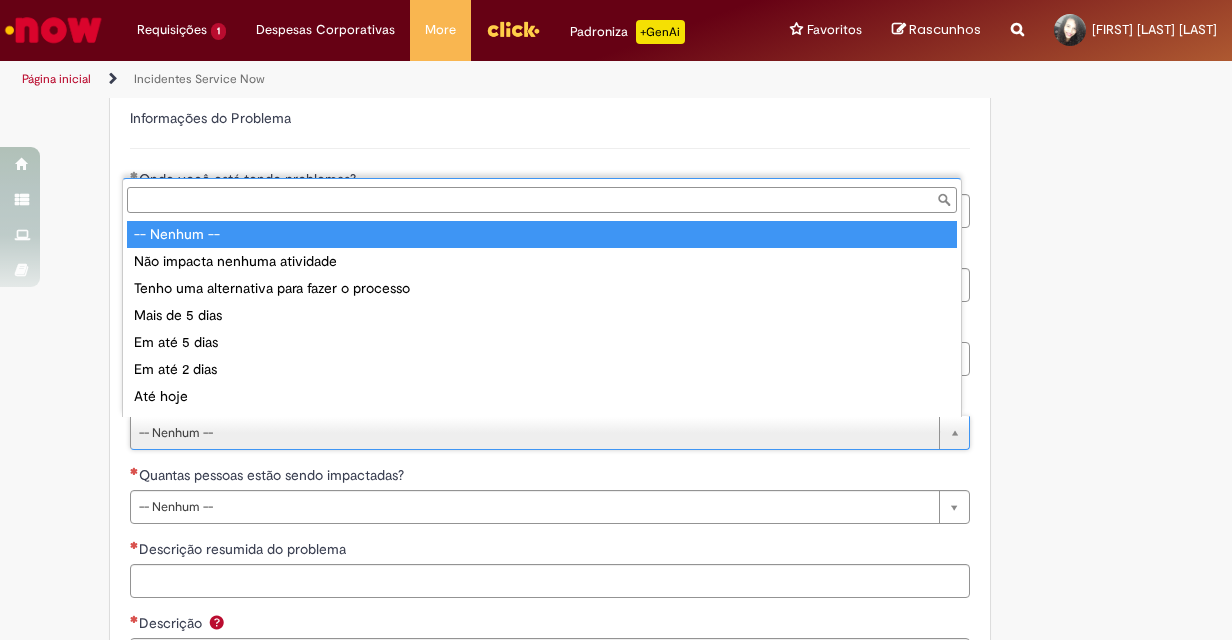 scroll, scrollTop: 16, scrollLeft: 0, axis: vertical 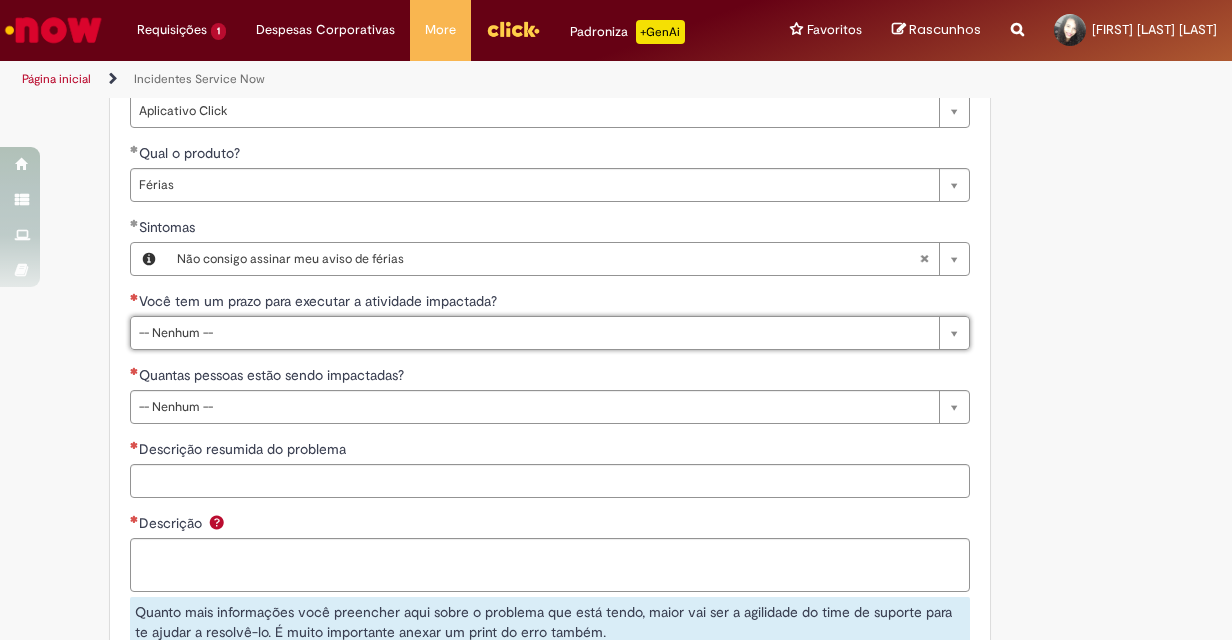 type 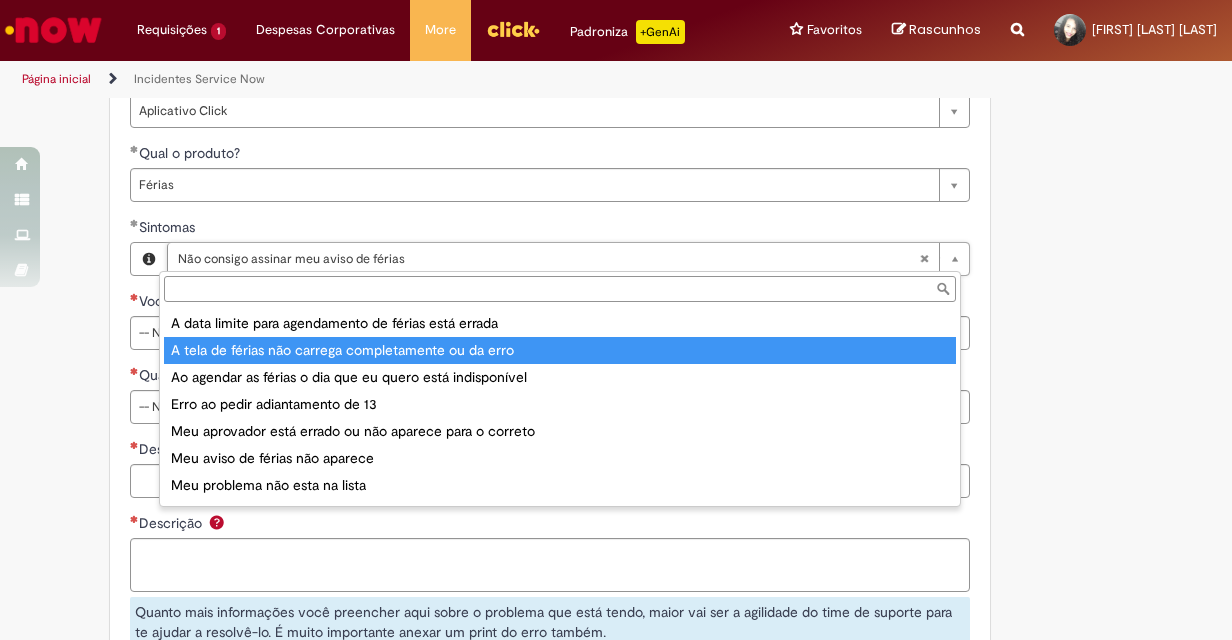type on "**********" 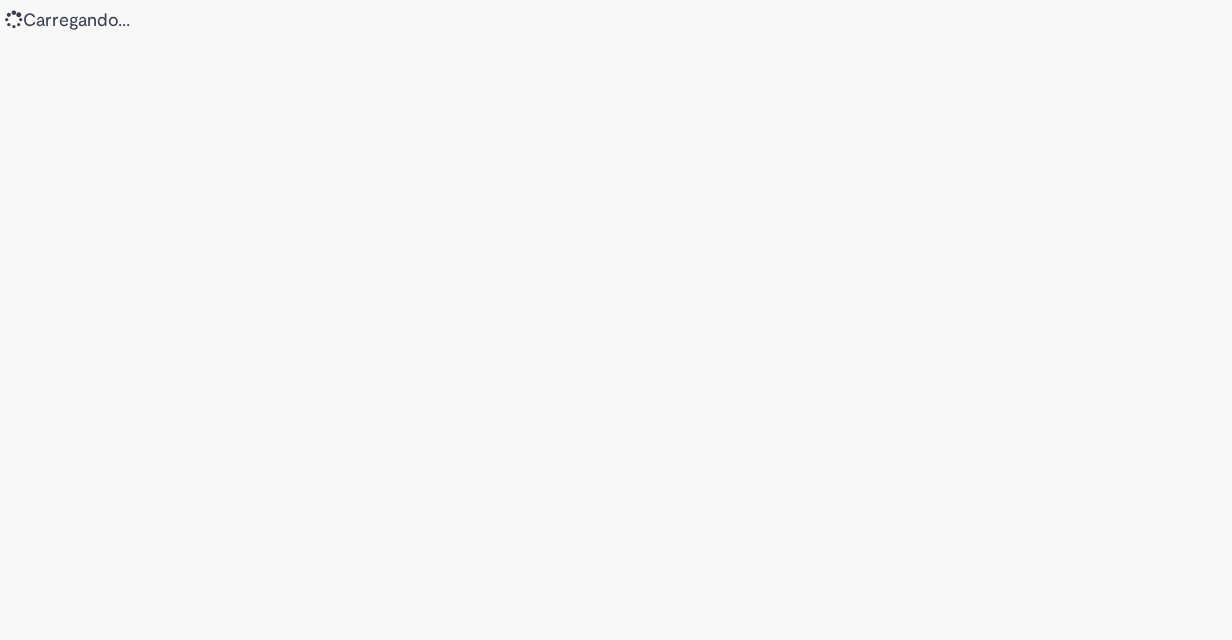 scroll, scrollTop: 0, scrollLeft: 0, axis: both 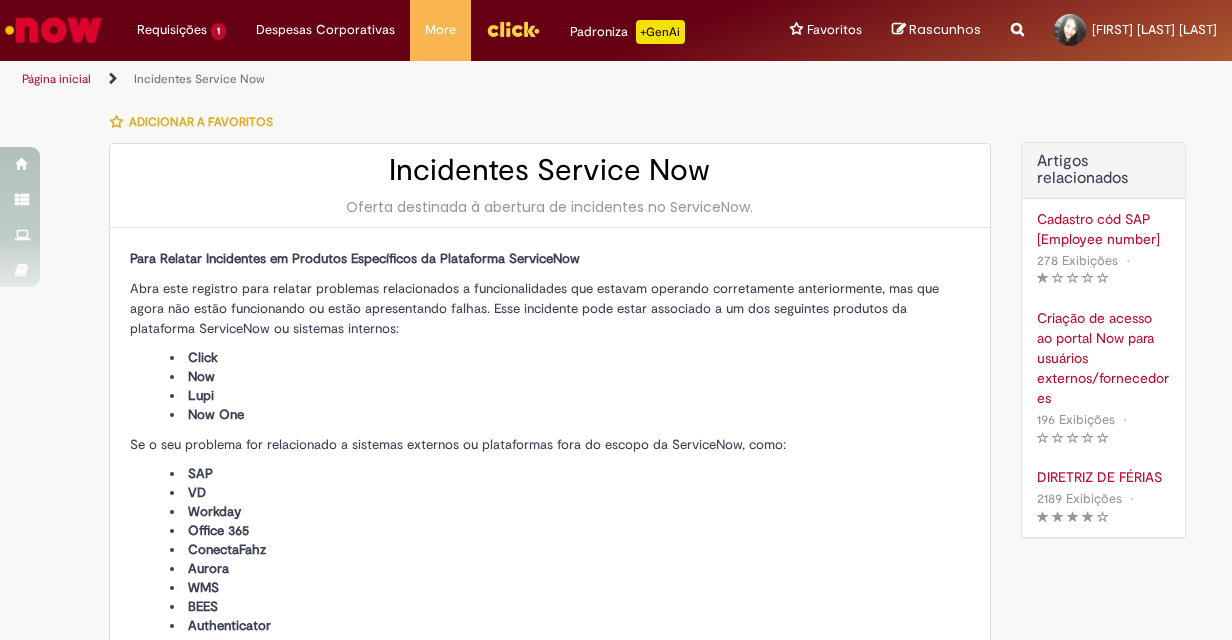 type on "**********" 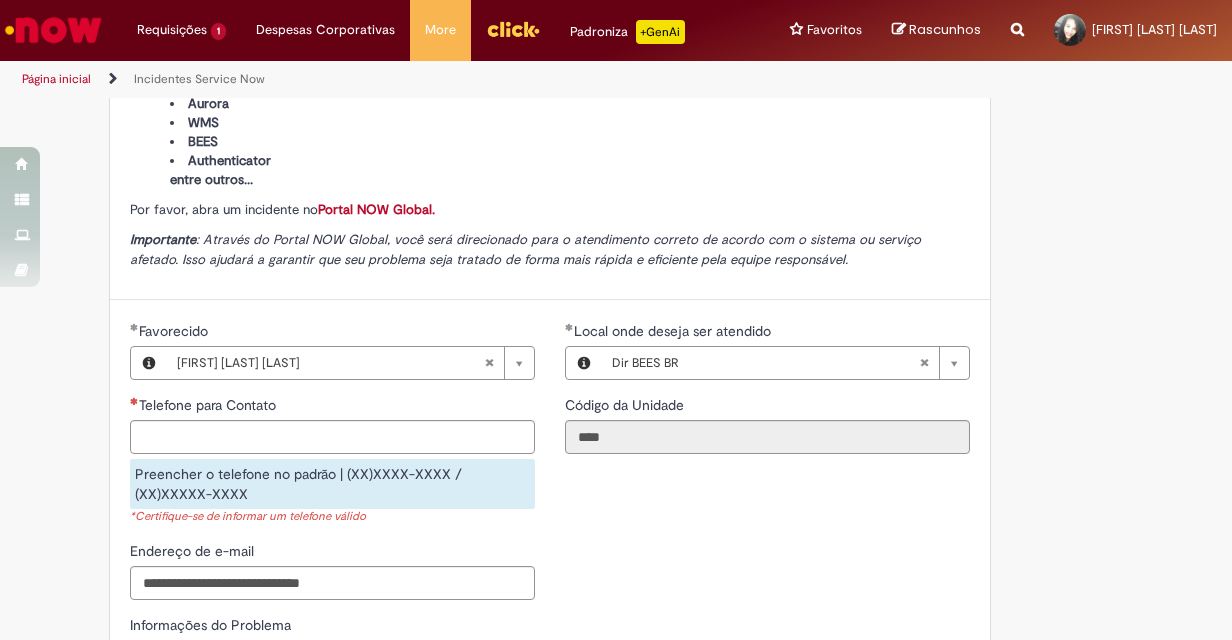 scroll, scrollTop: 500, scrollLeft: 0, axis: vertical 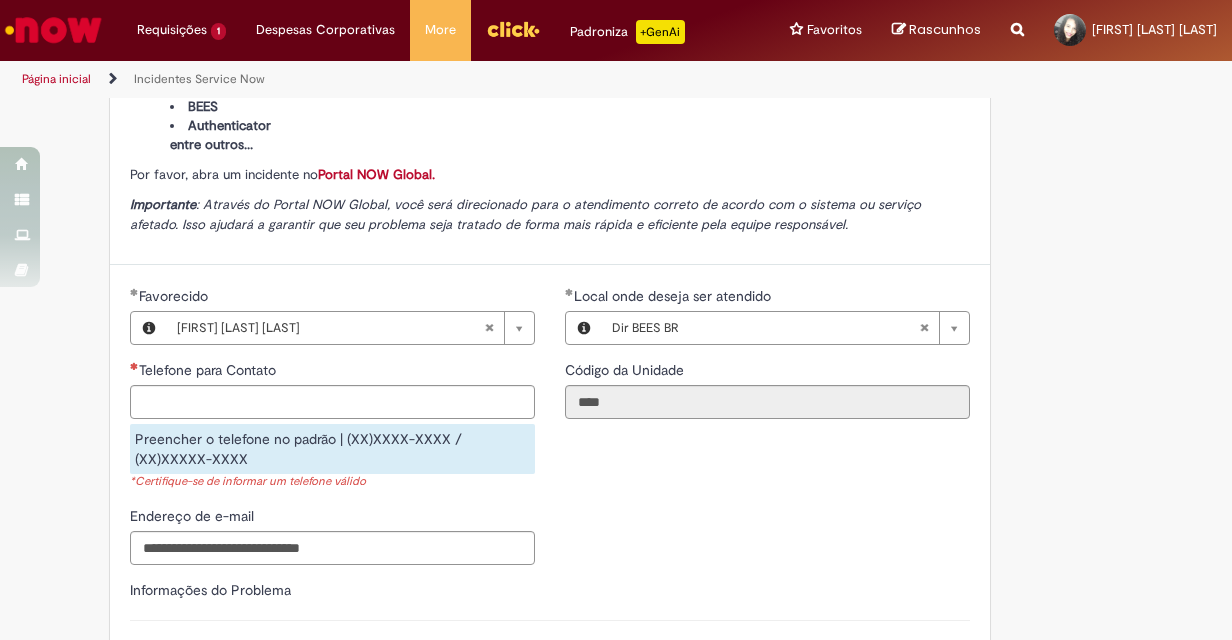click on "Página inicial
Incidentes Service Now" at bounding box center (410, 79) 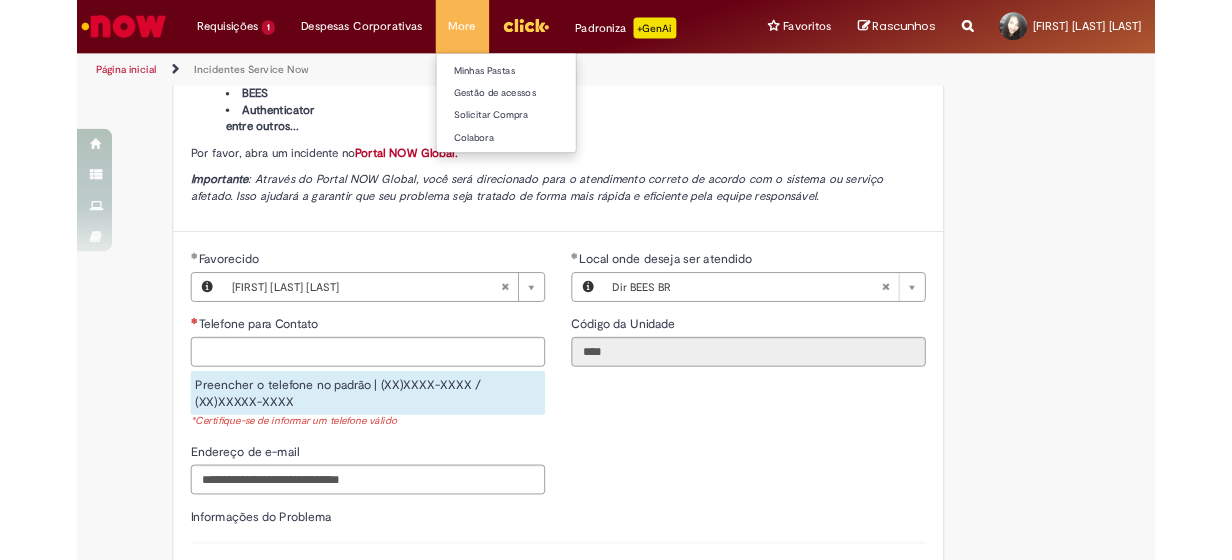 scroll, scrollTop: 500, scrollLeft: 0, axis: vertical 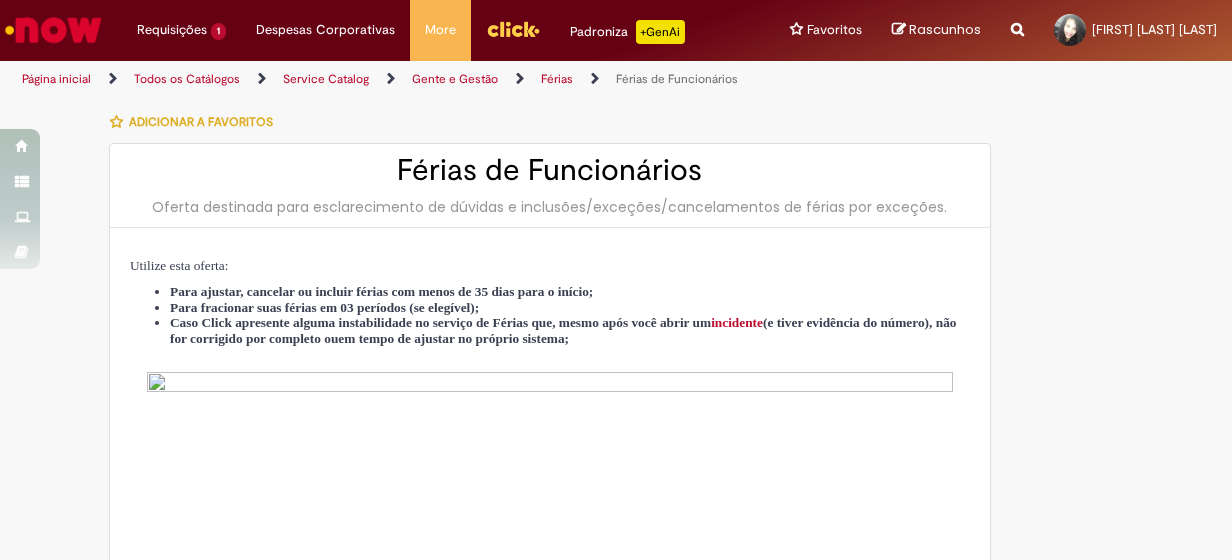 select on "*********" 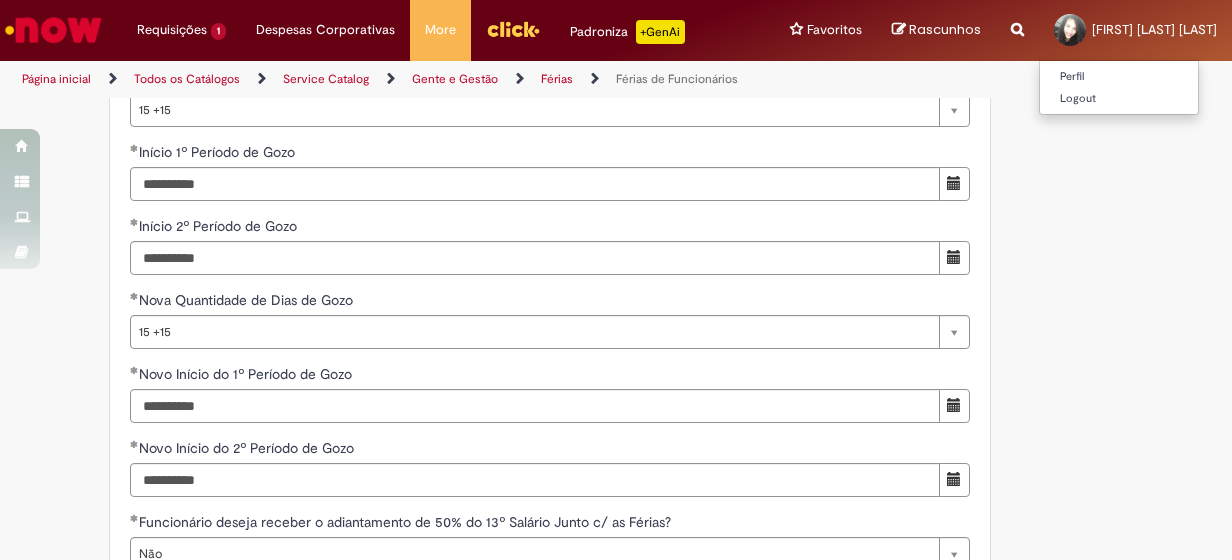 scroll, scrollTop: 1828, scrollLeft: 0, axis: vertical 